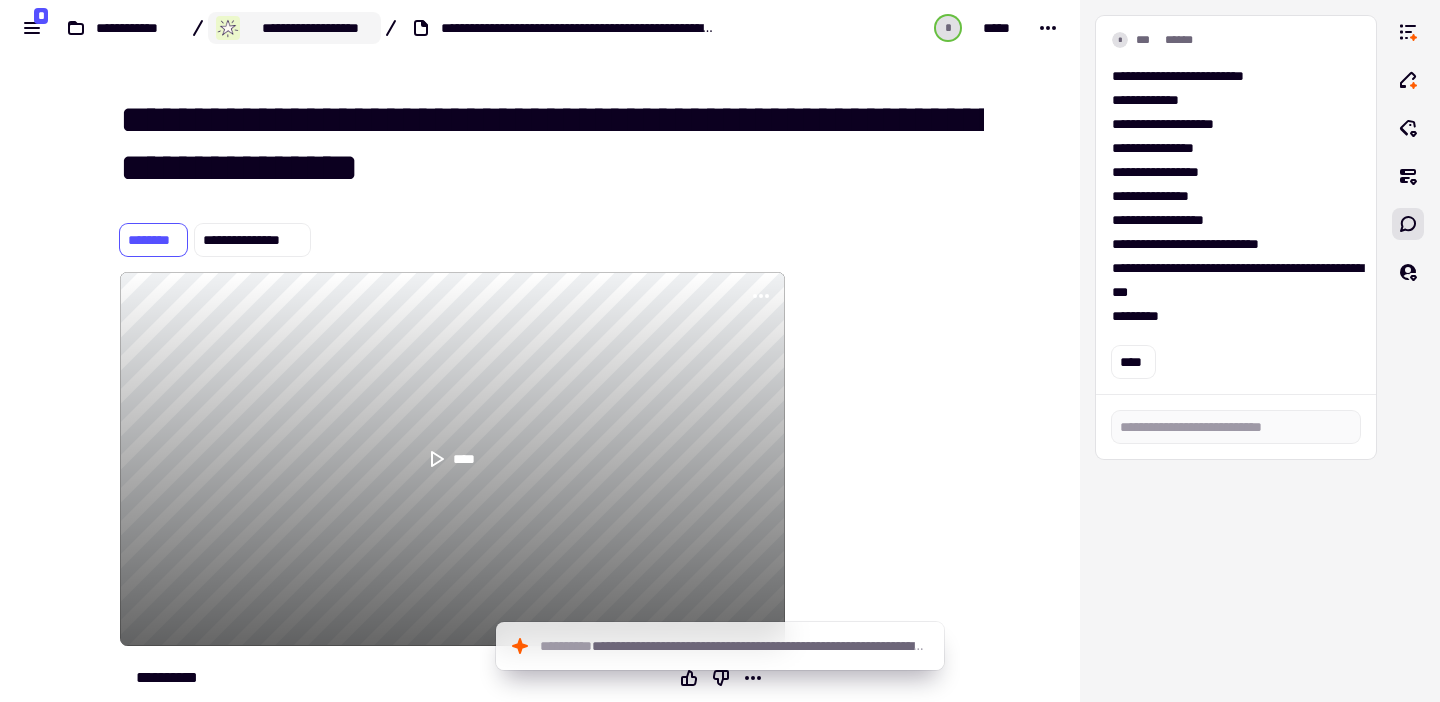 scroll, scrollTop: 0, scrollLeft: 0, axis: both 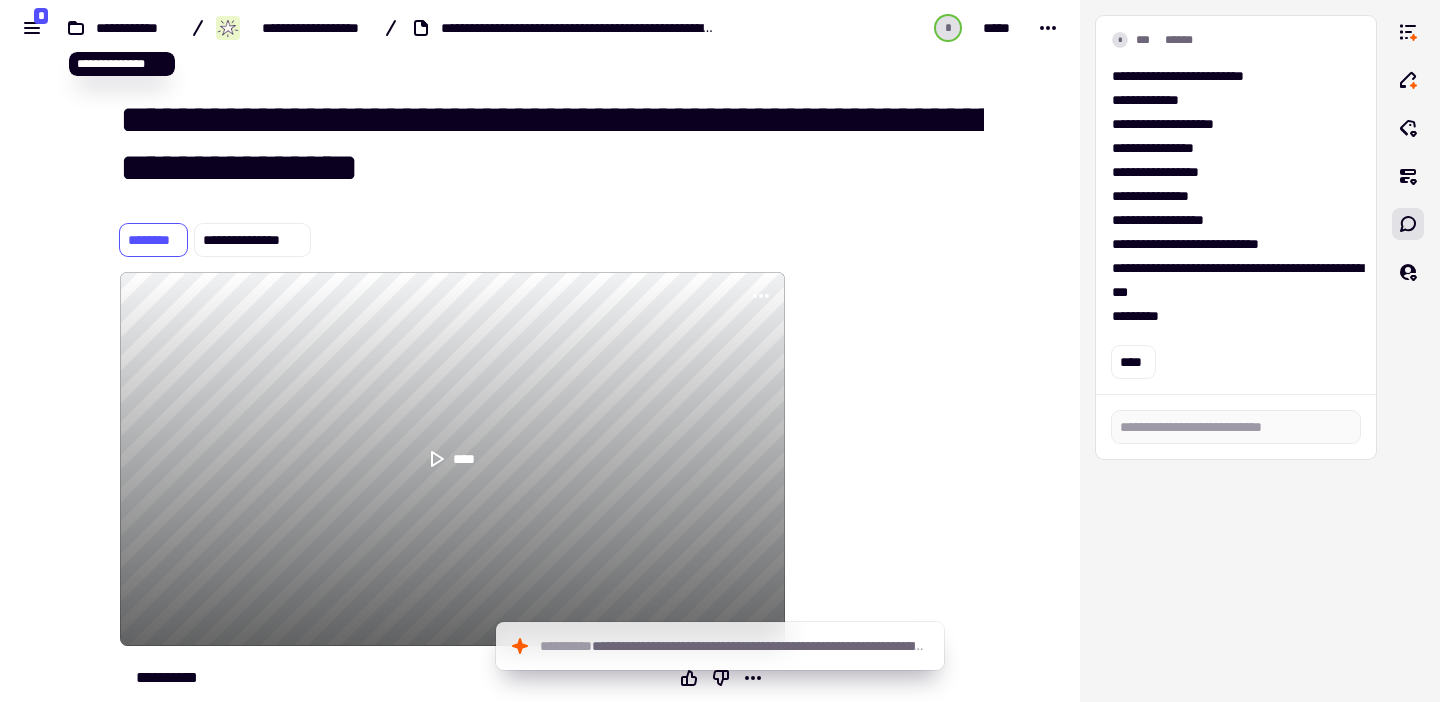 drag, startPoint x: 138, startPoint y: 19, endPoint x: 302, endPoint y: 35, distance: 164.77864 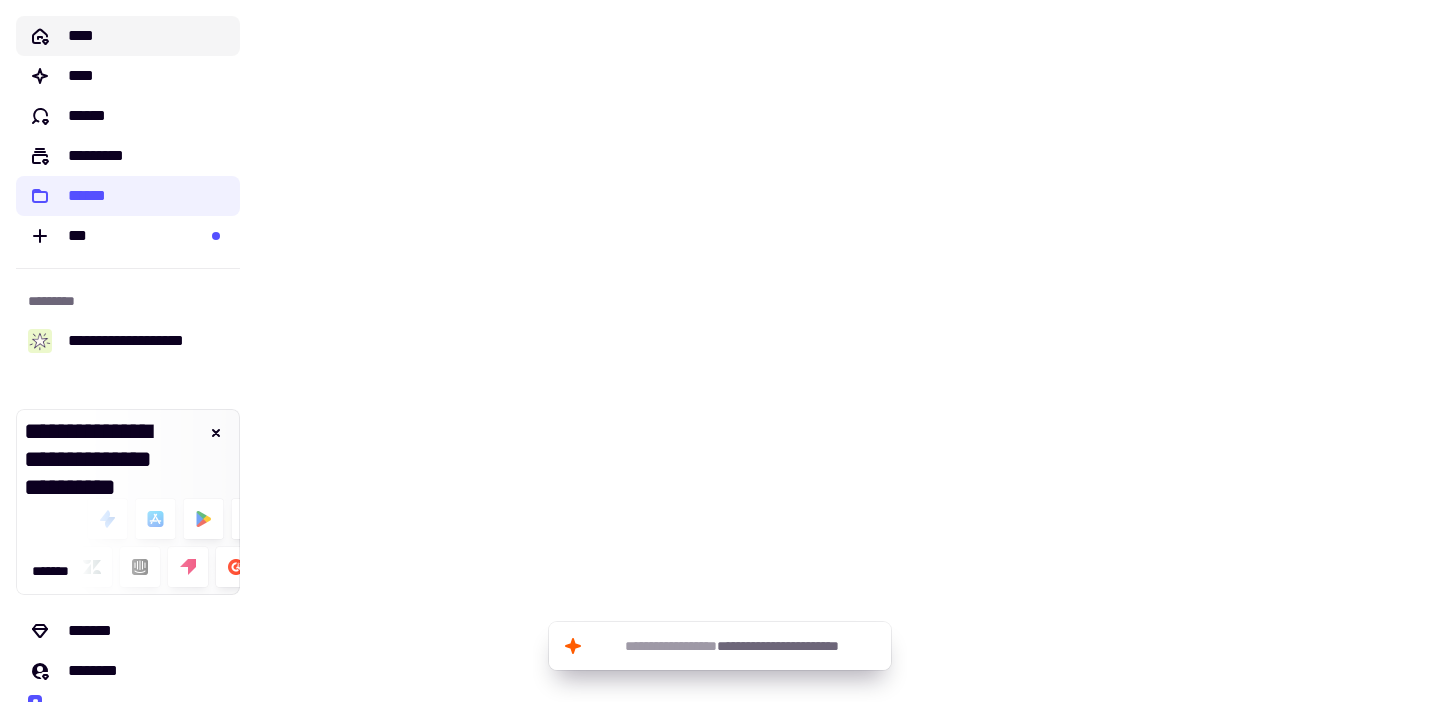 click on "****" 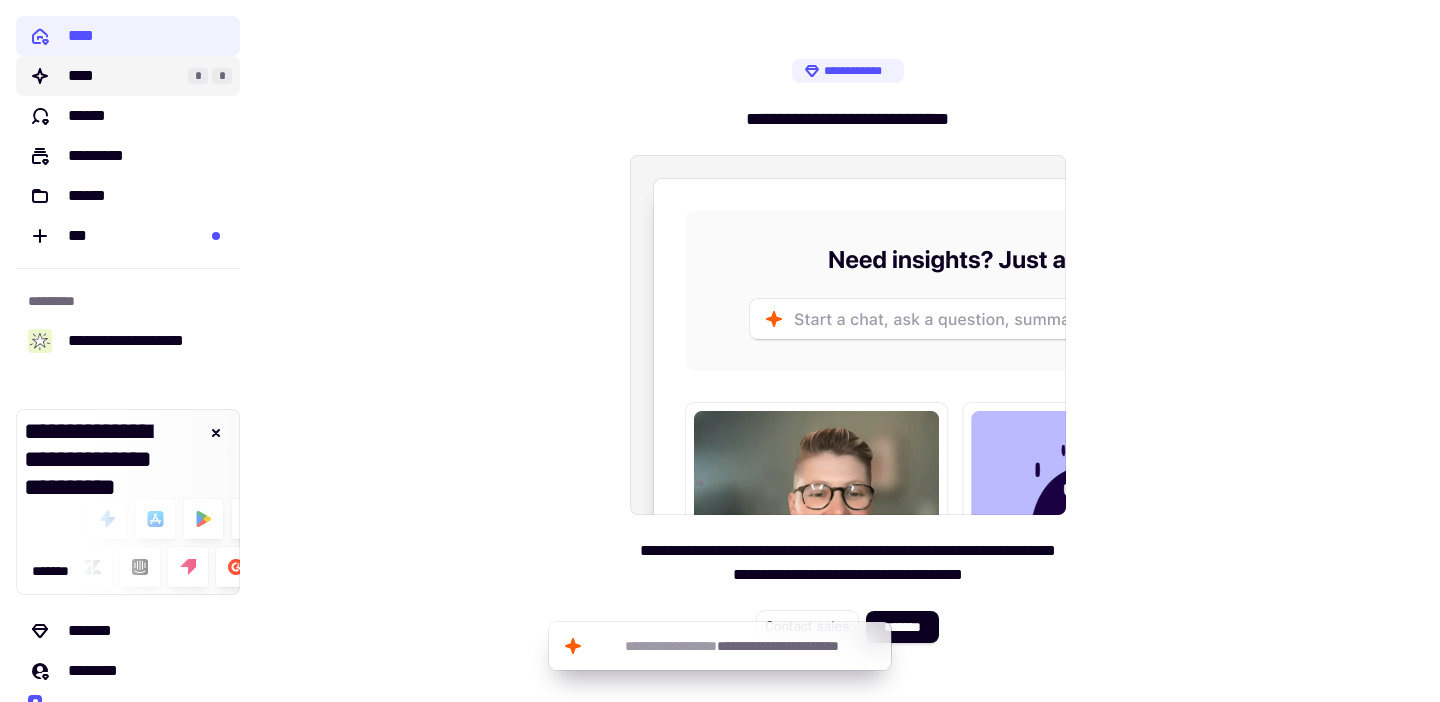 click on "****" 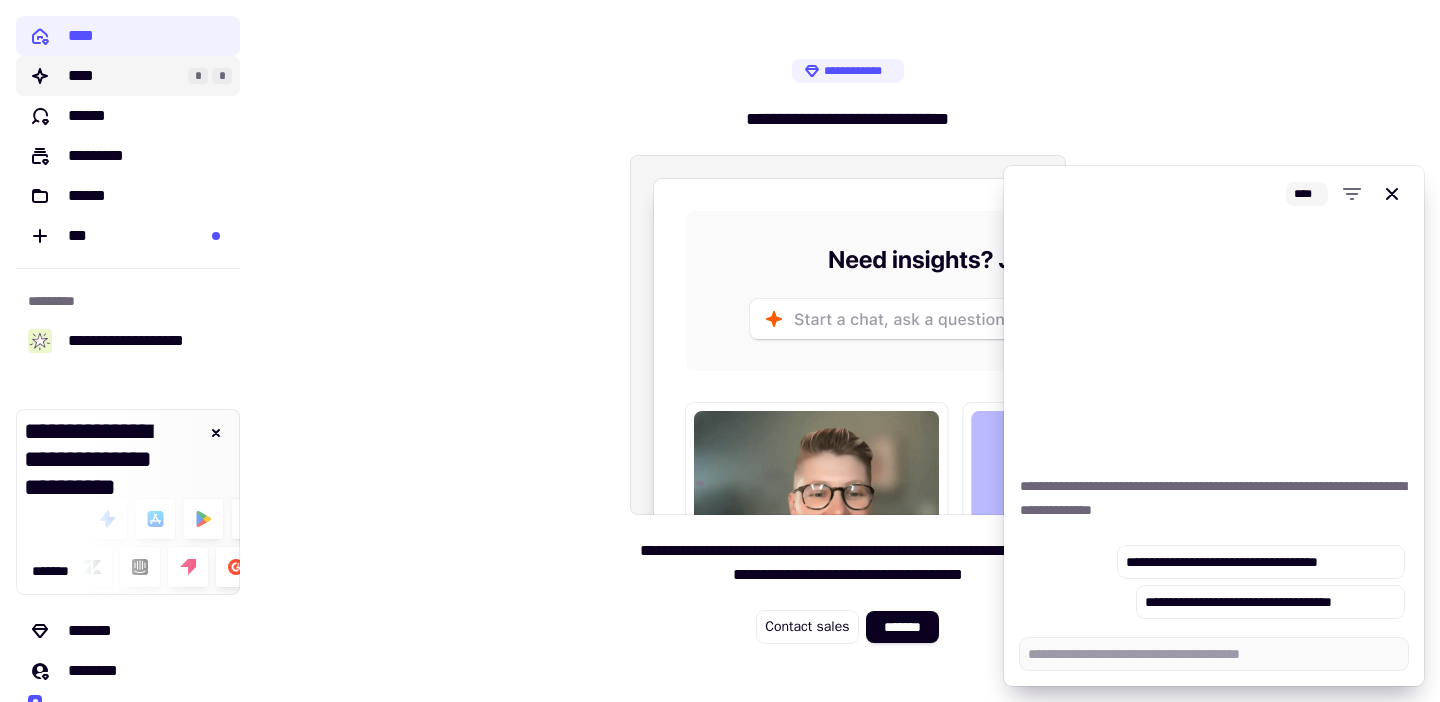 click on "****" 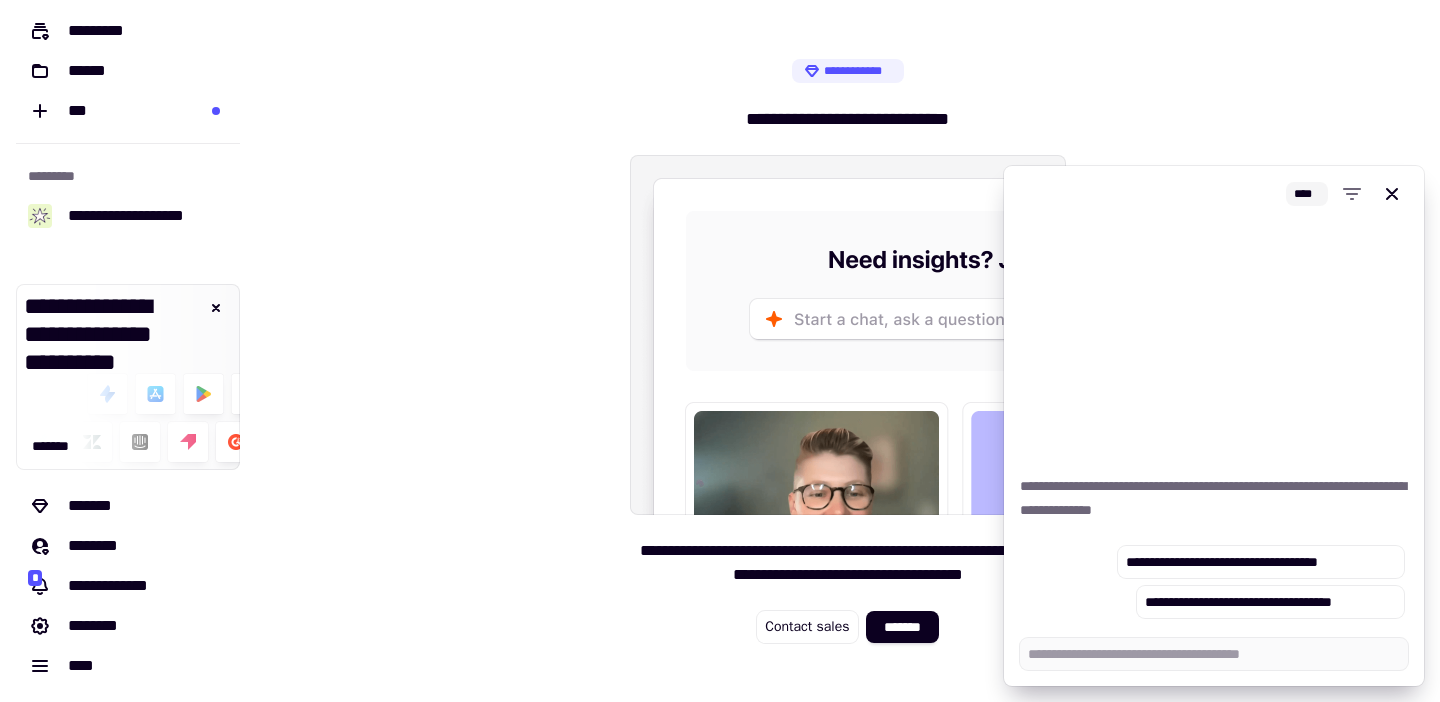 scroll, scrollTop: 0, scrollLeft: 0, axis: both 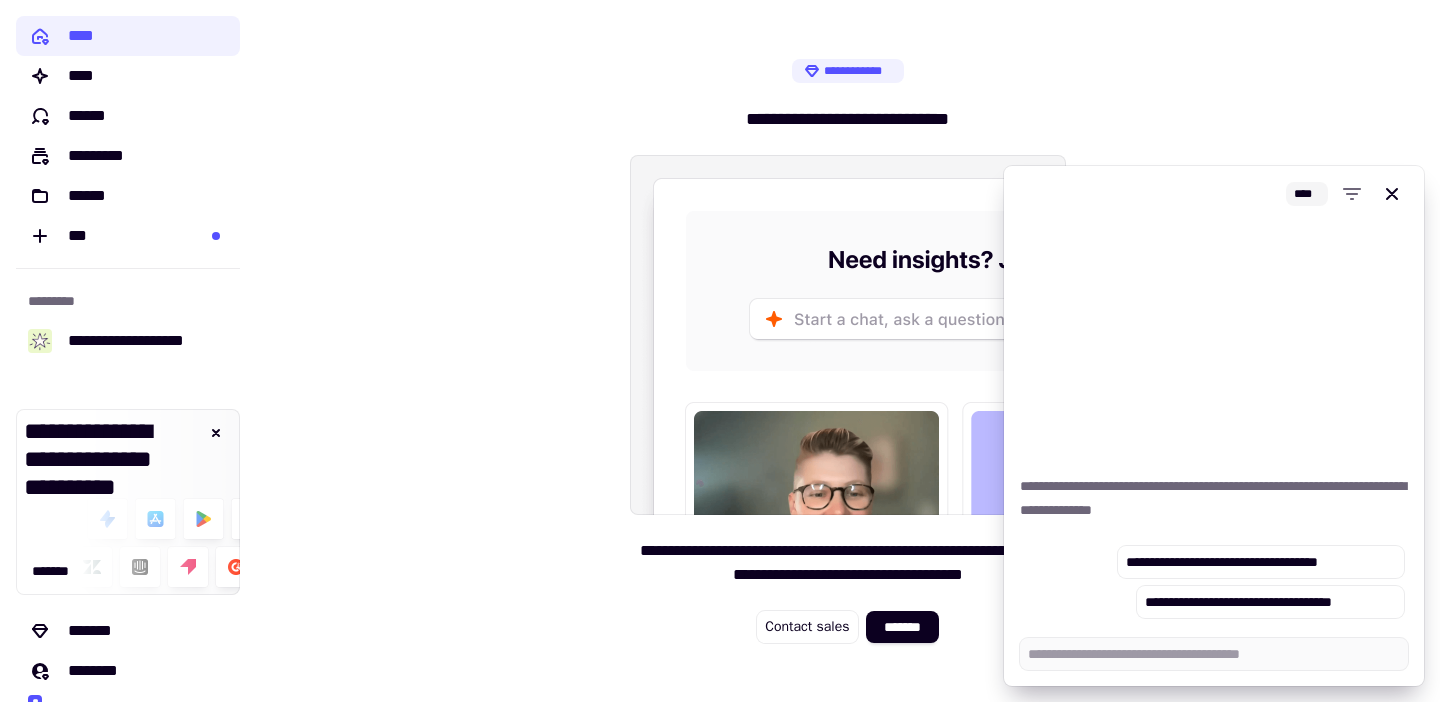 type on "*" 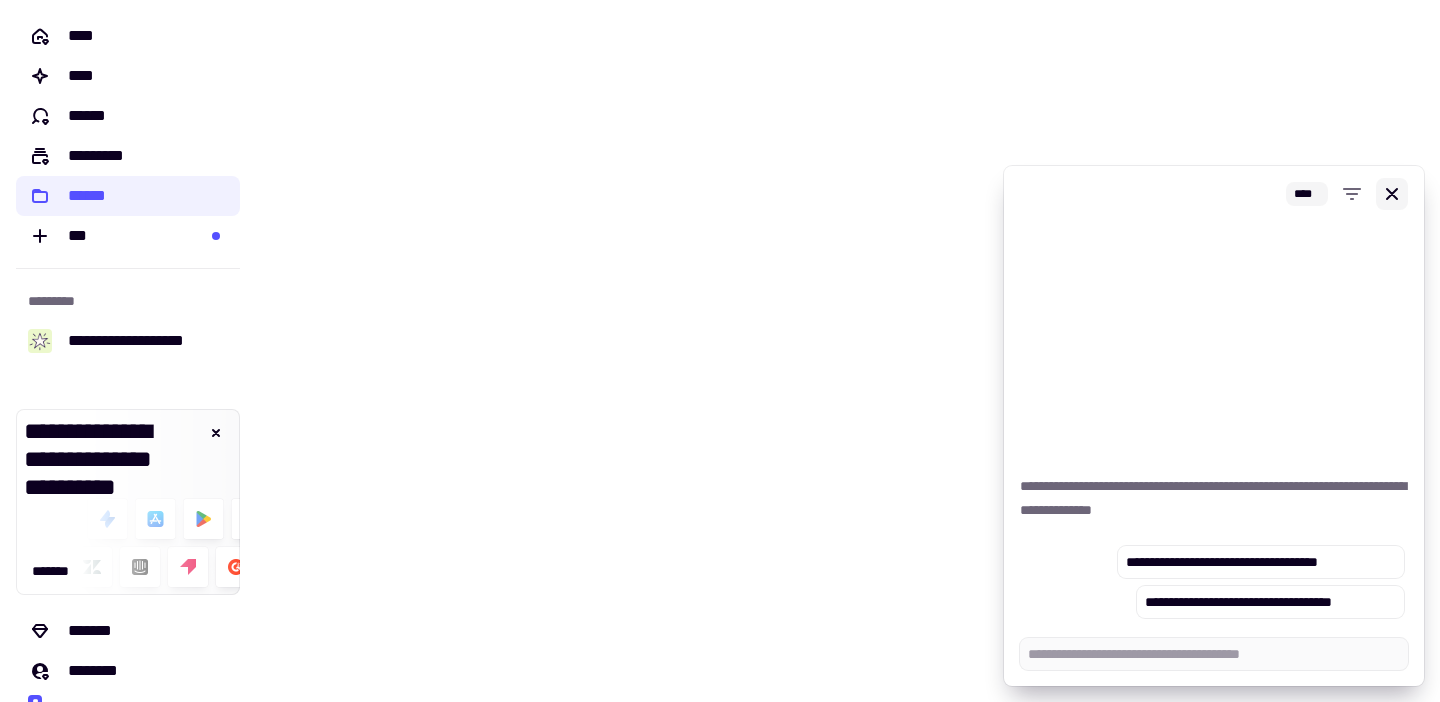 click 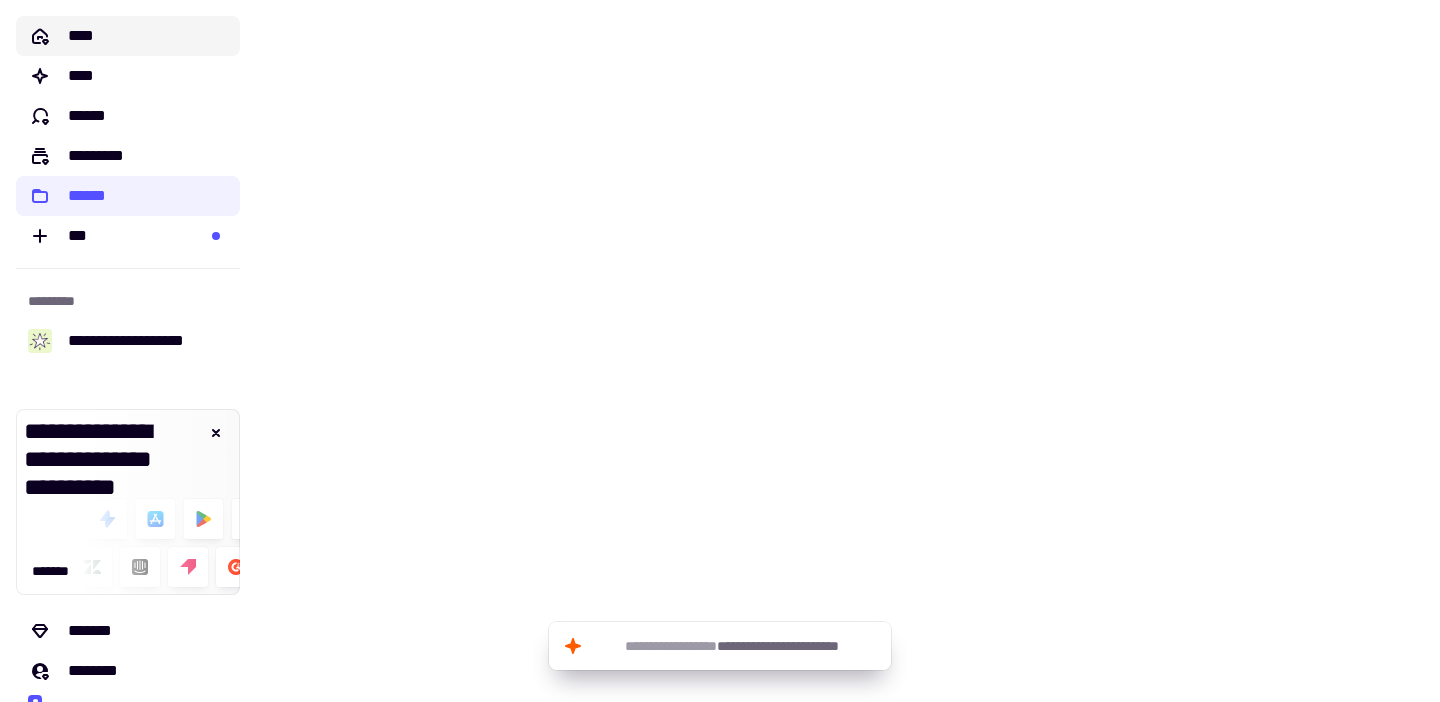 click on "****" 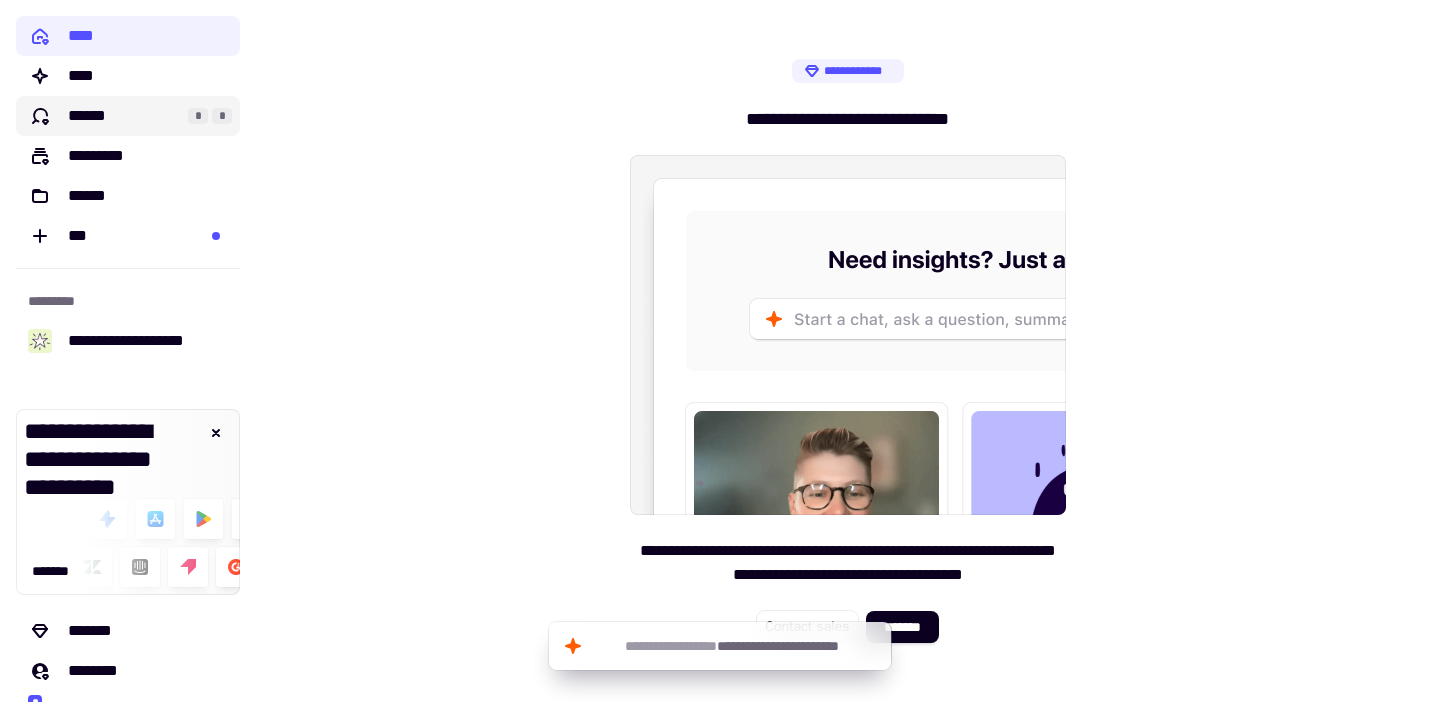 click on "******" 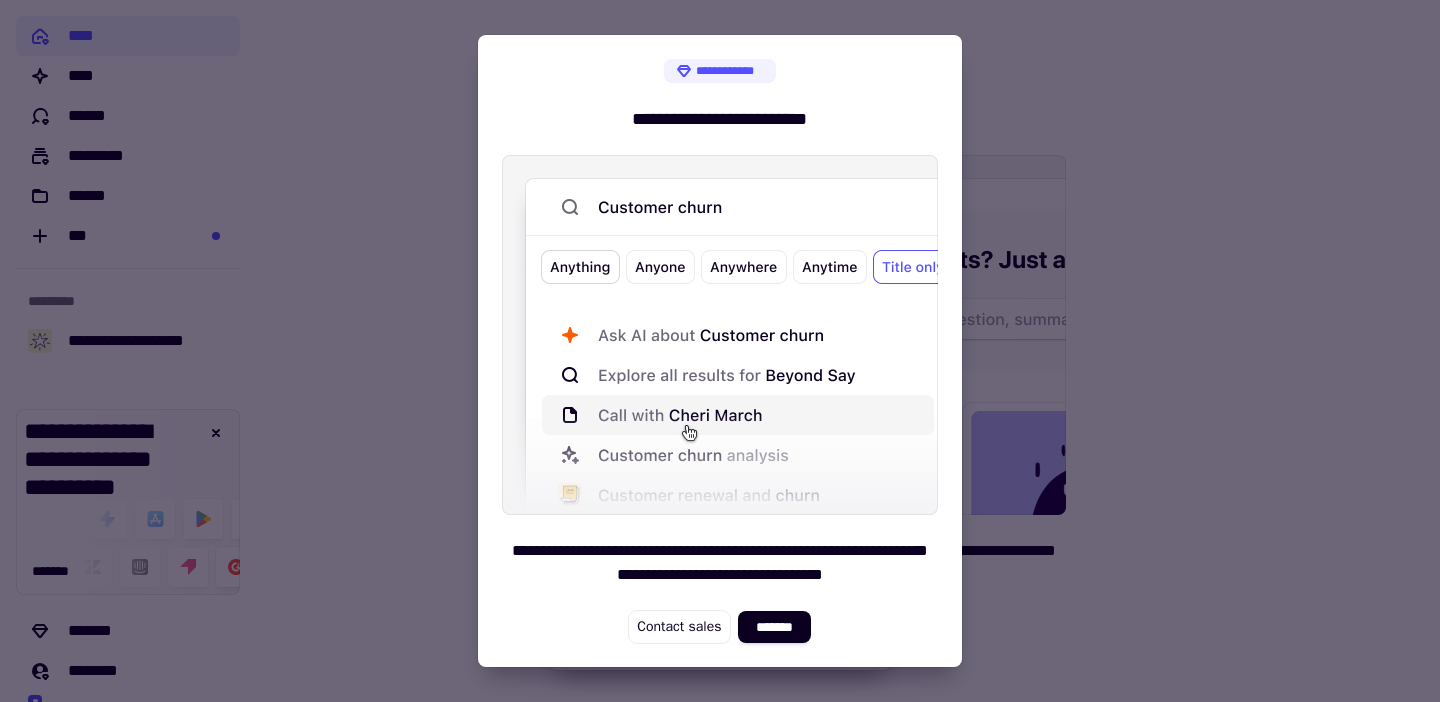 click at bounding box center (720, 351) 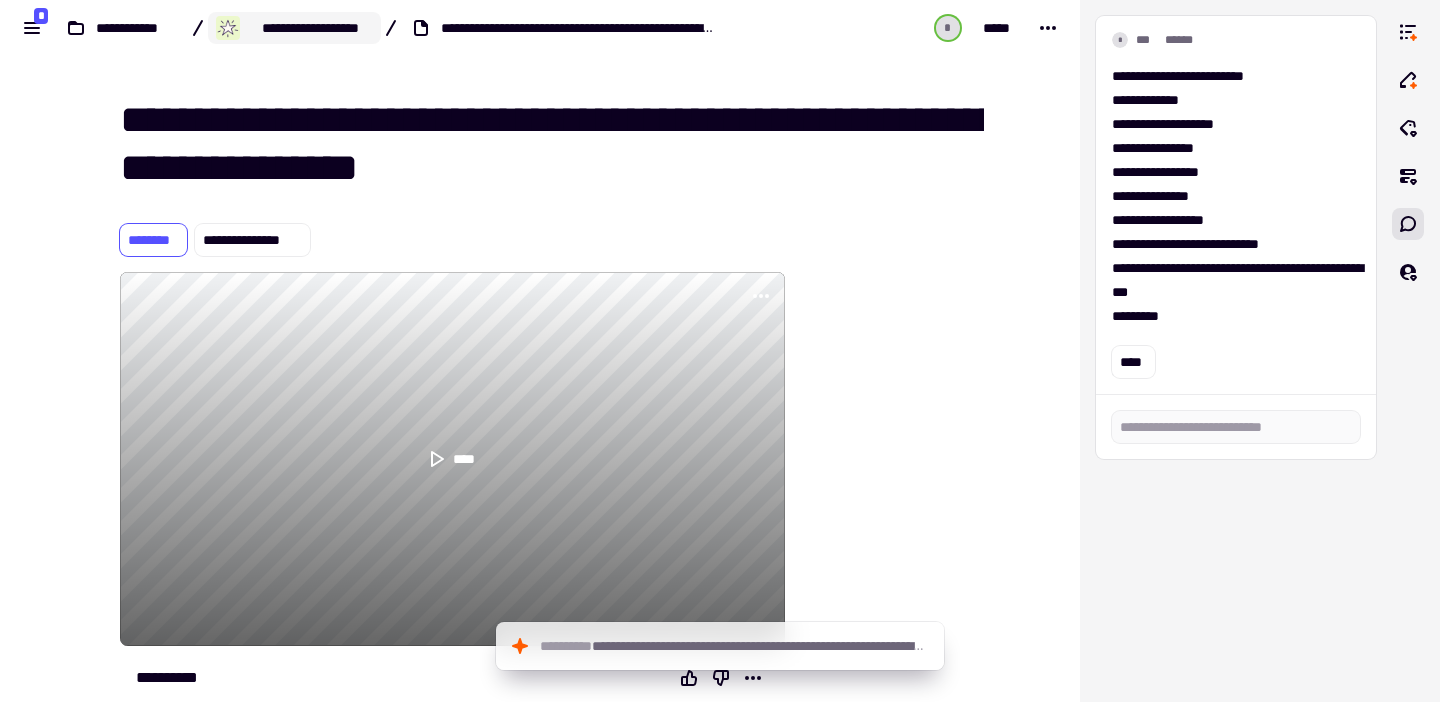 click on "**********" 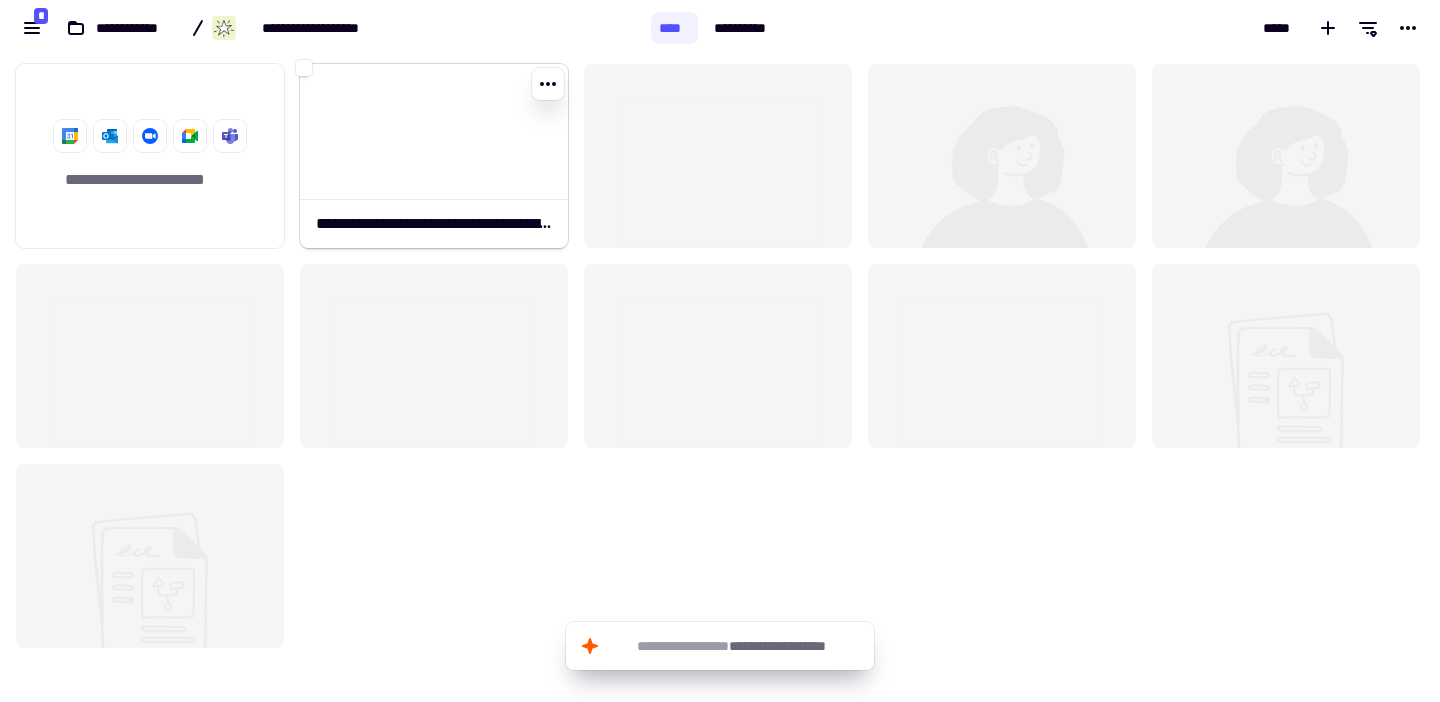 scroll, scrollTop: 1, scrollLeft: 1, axis: both 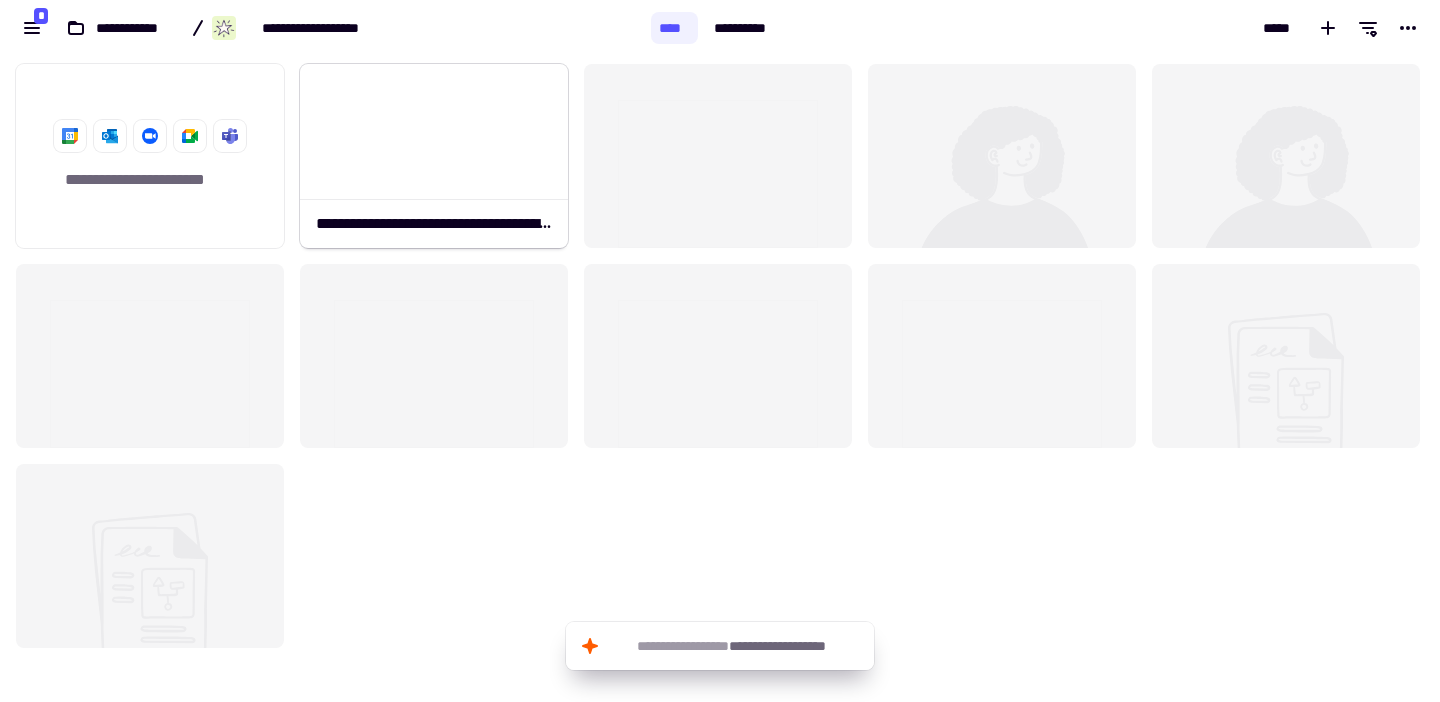 click 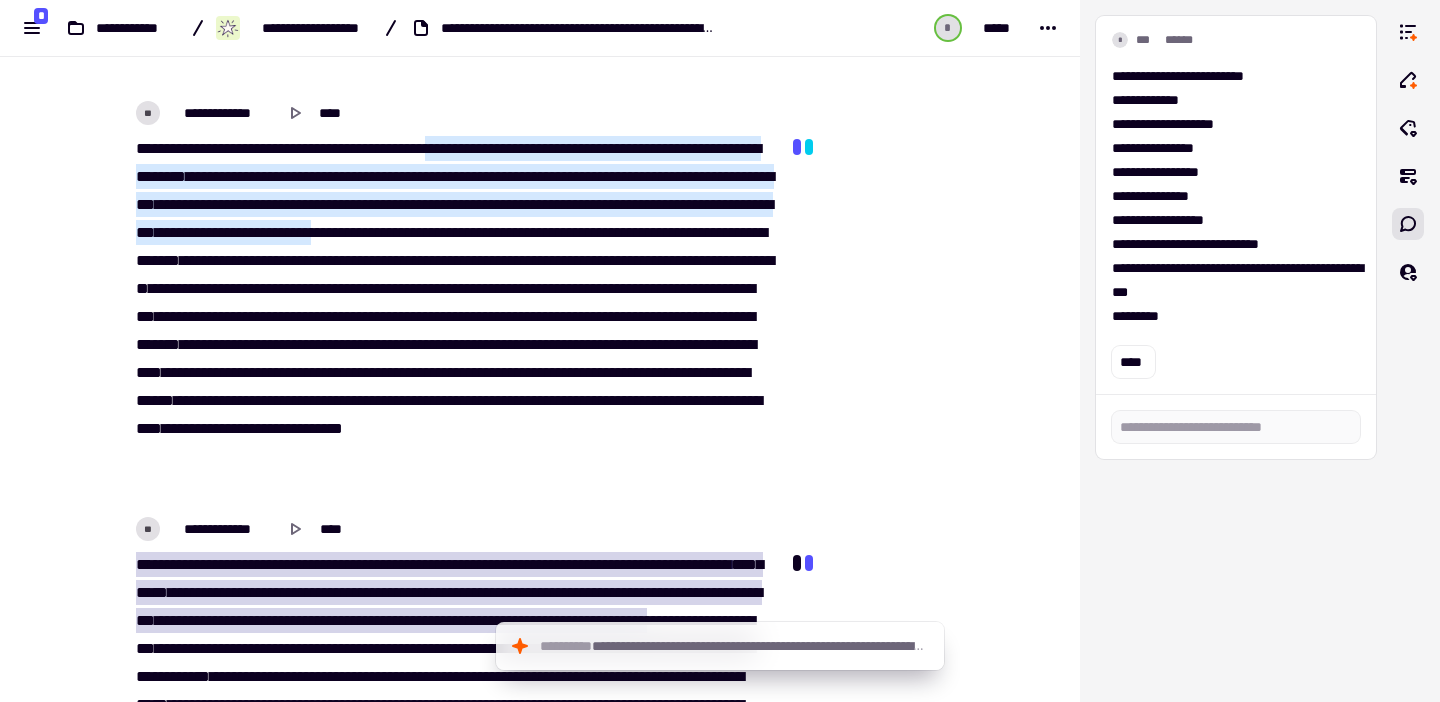 scroll, scrollTop: 1204, scrollLeft: 0, axis: vertical 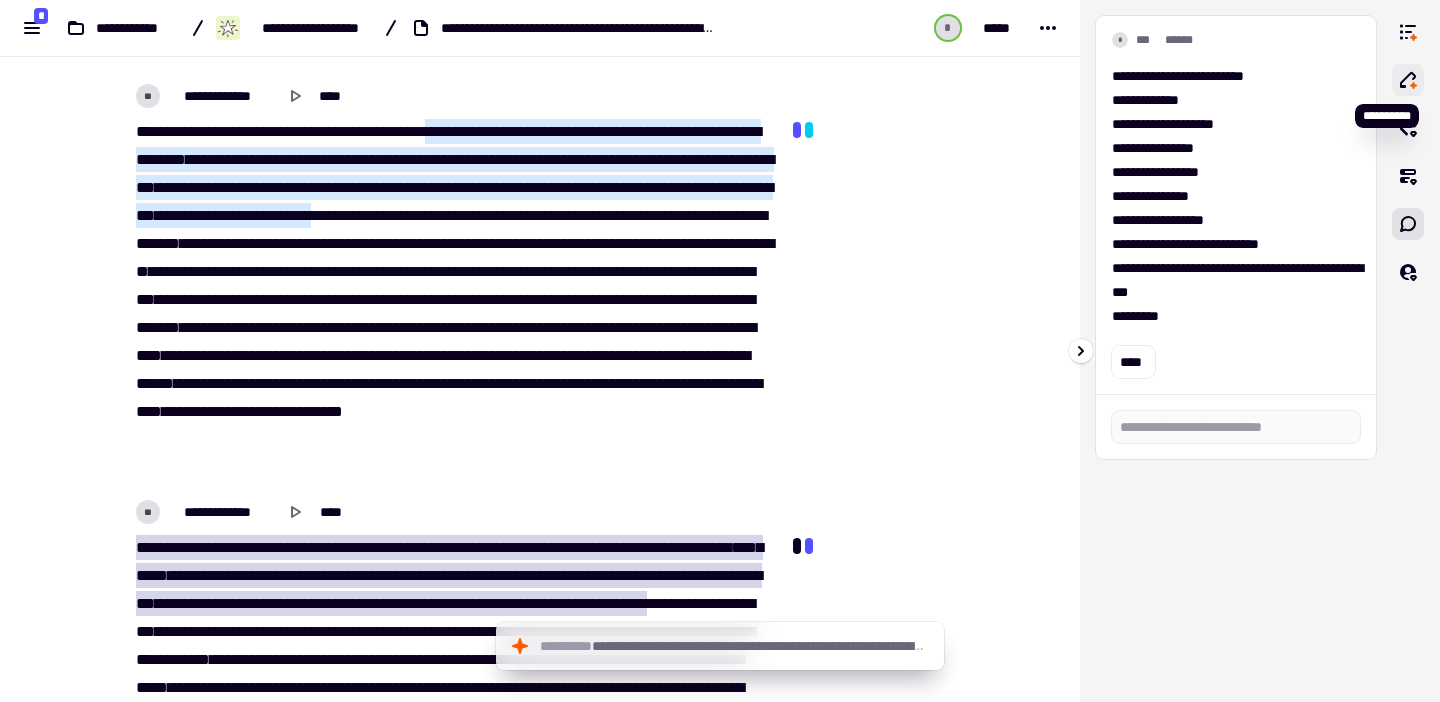 click 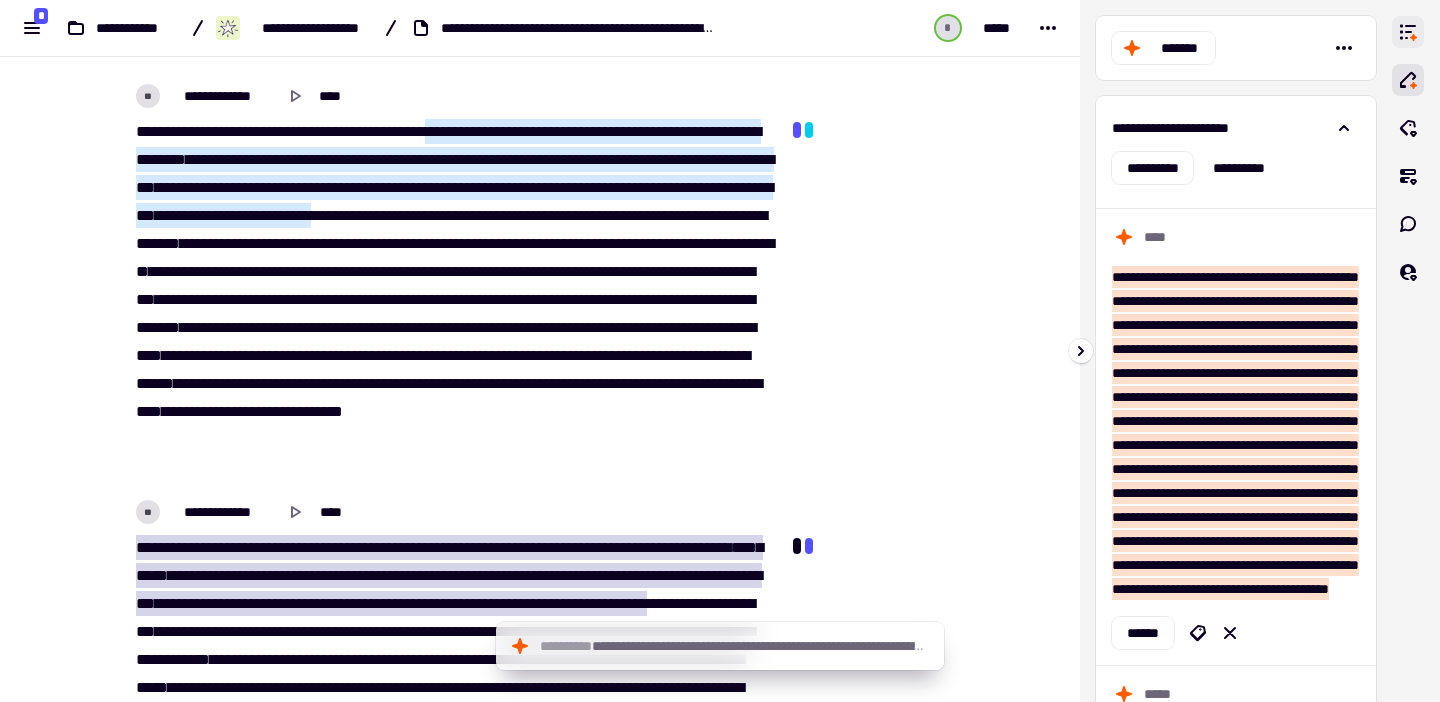 click 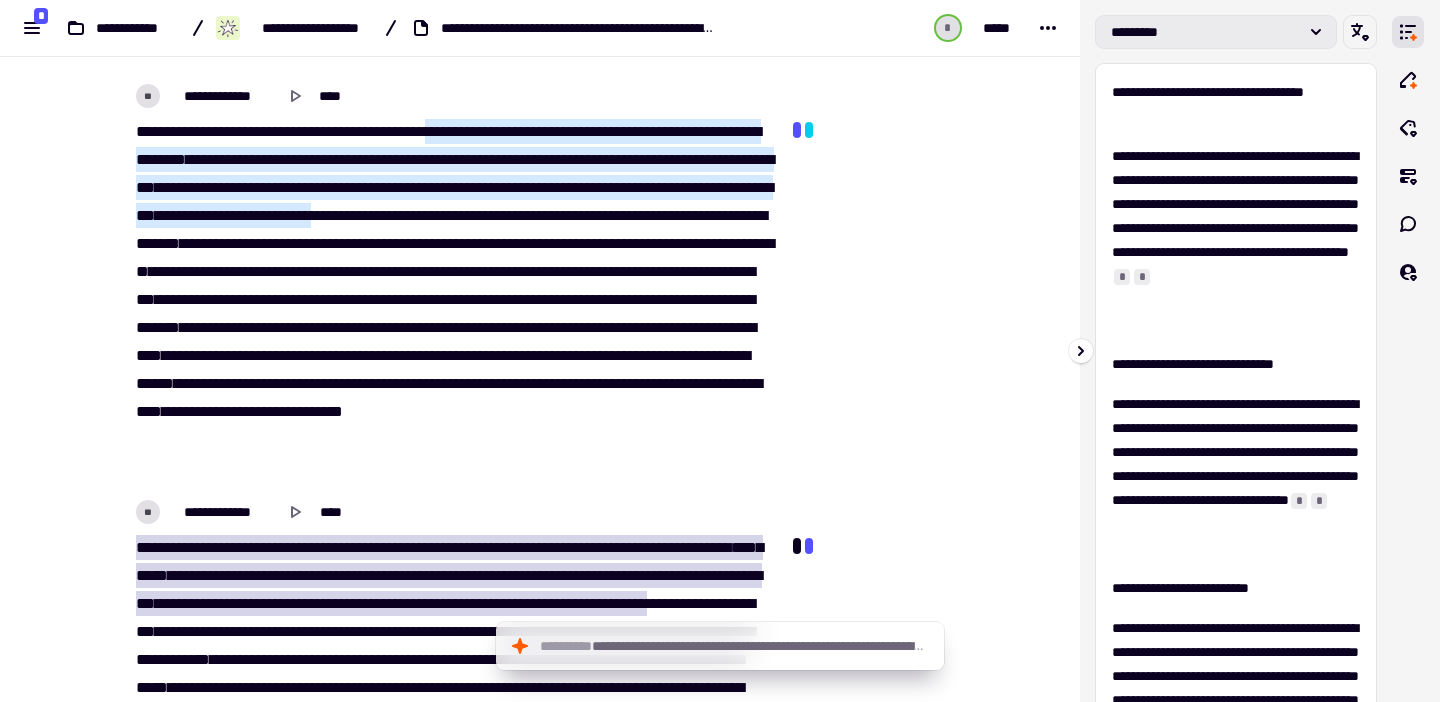 click 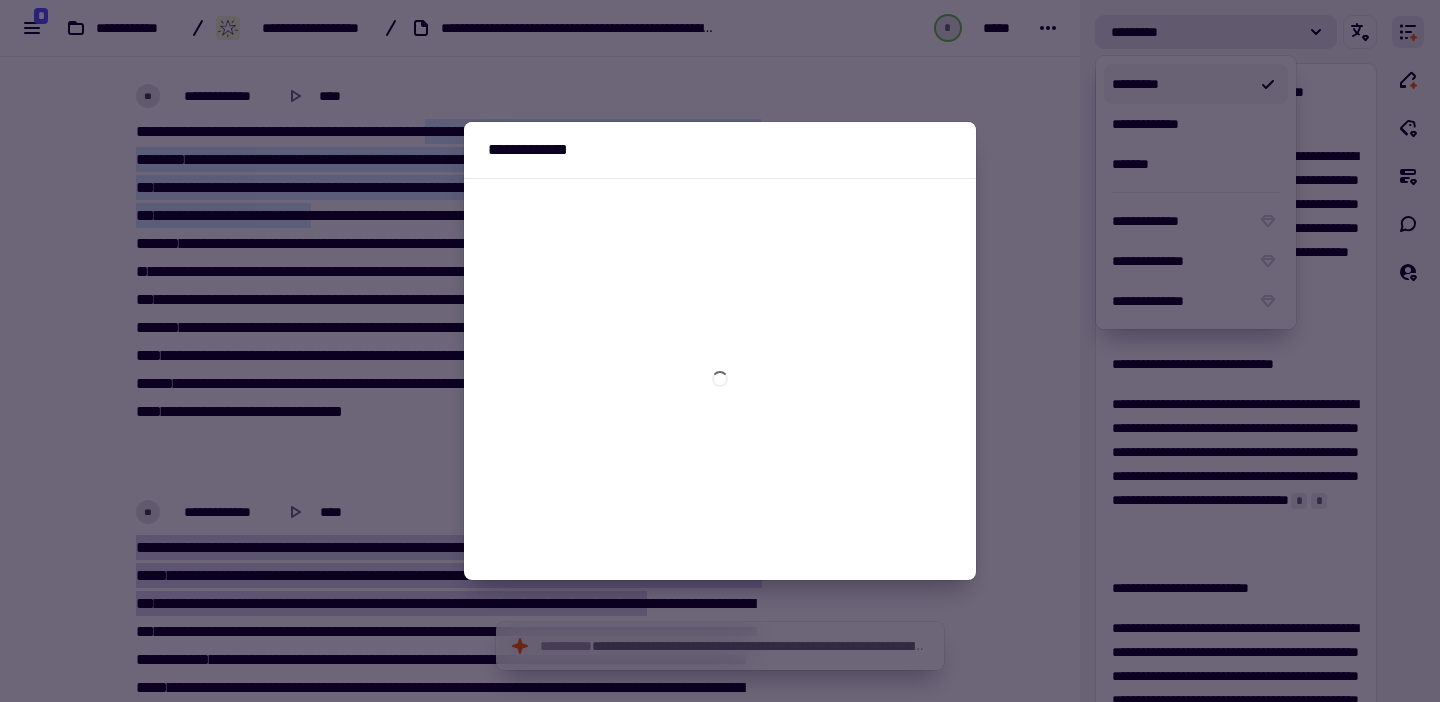 click at bounding box center [720, 351] 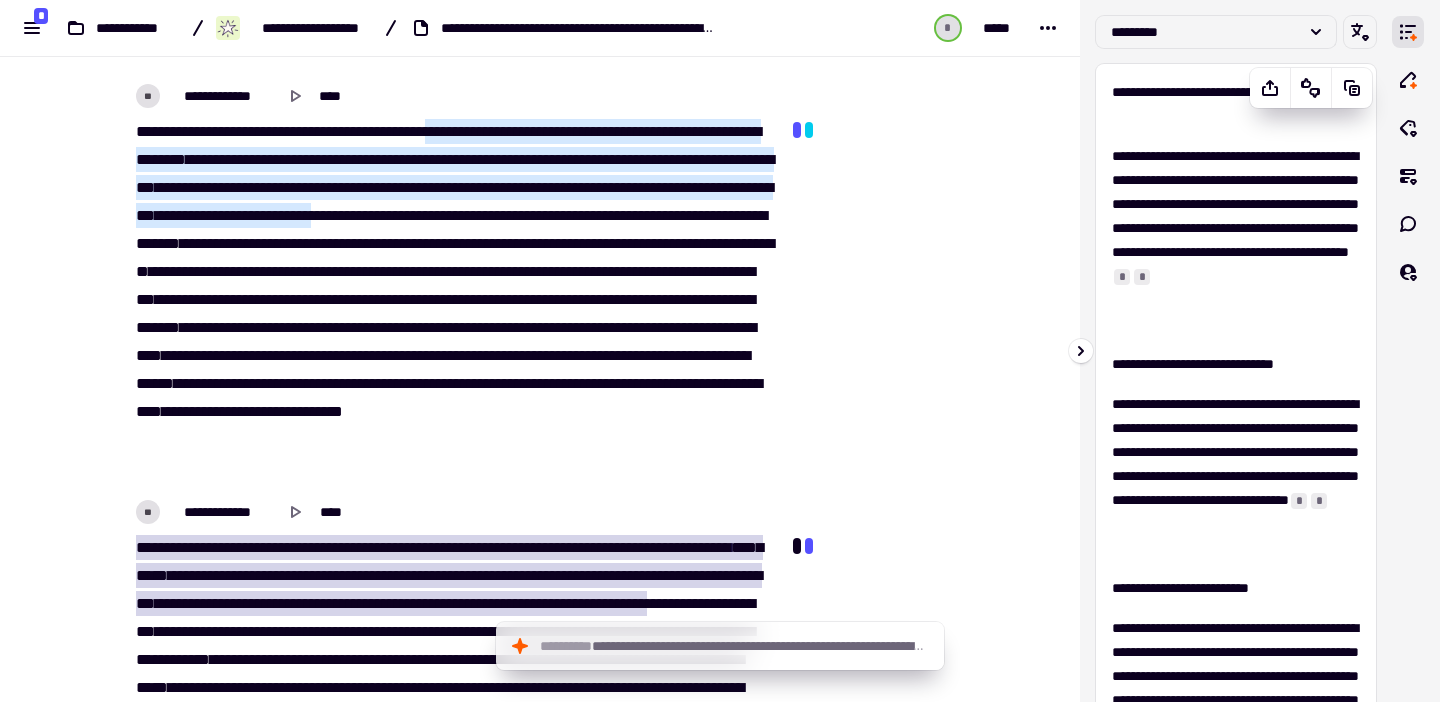 scroll, scrollTop: 89, scrollLeft: 0, axis: vertical 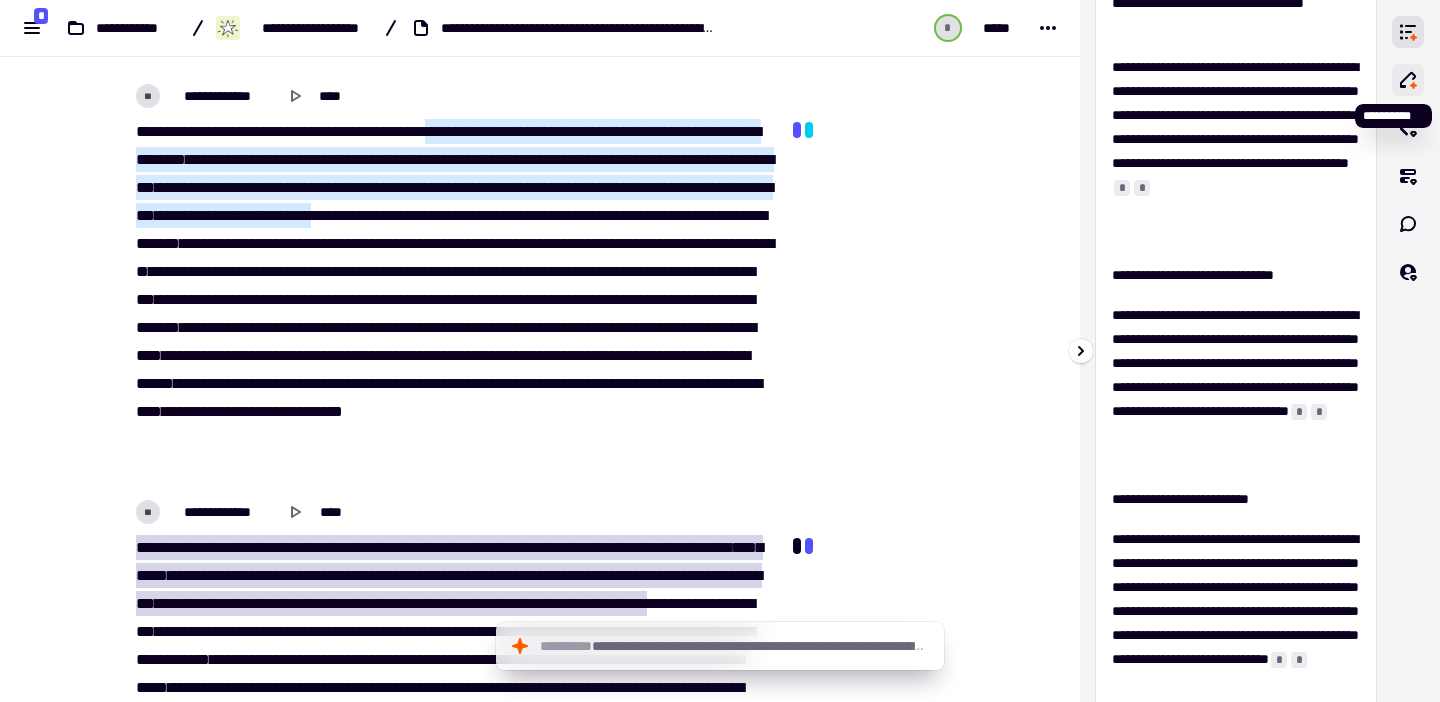 click 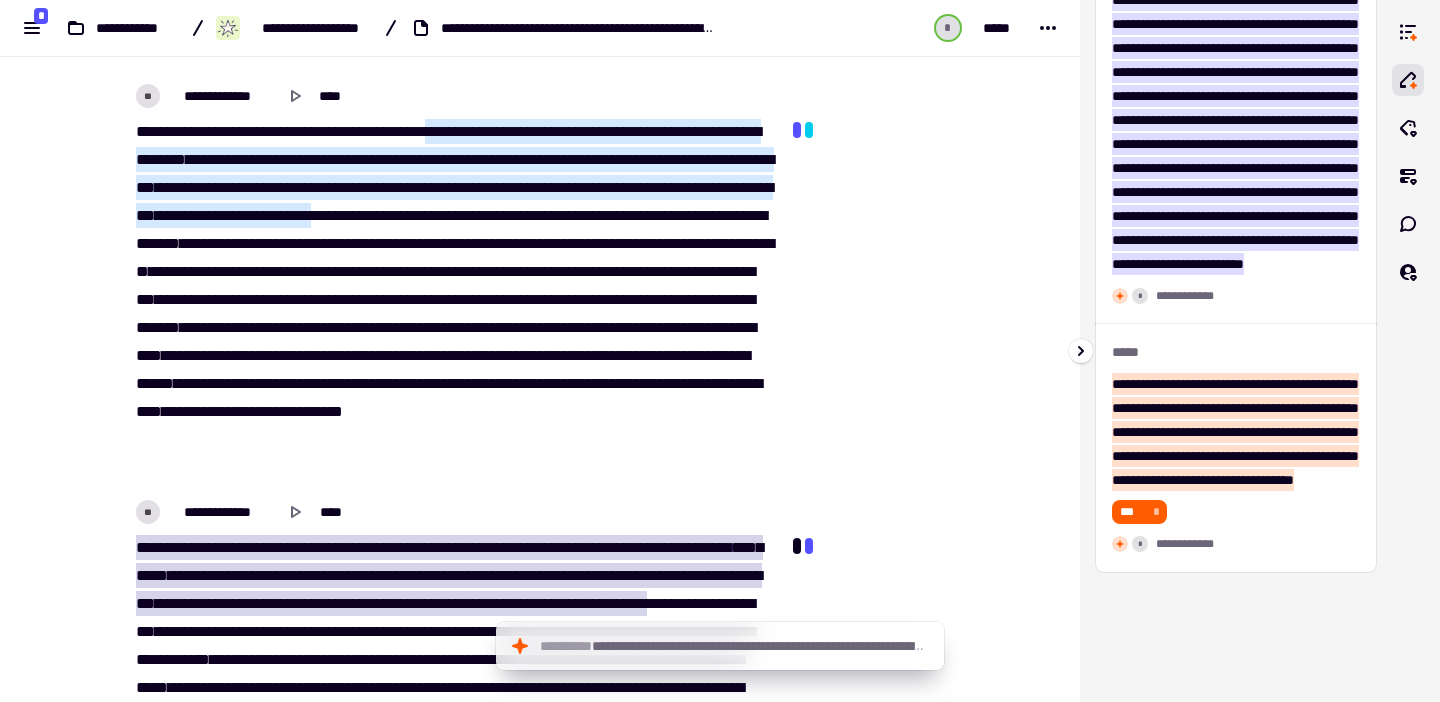 scroll, scrollTop: 10203, scrollLeft: 0, axis: vertical 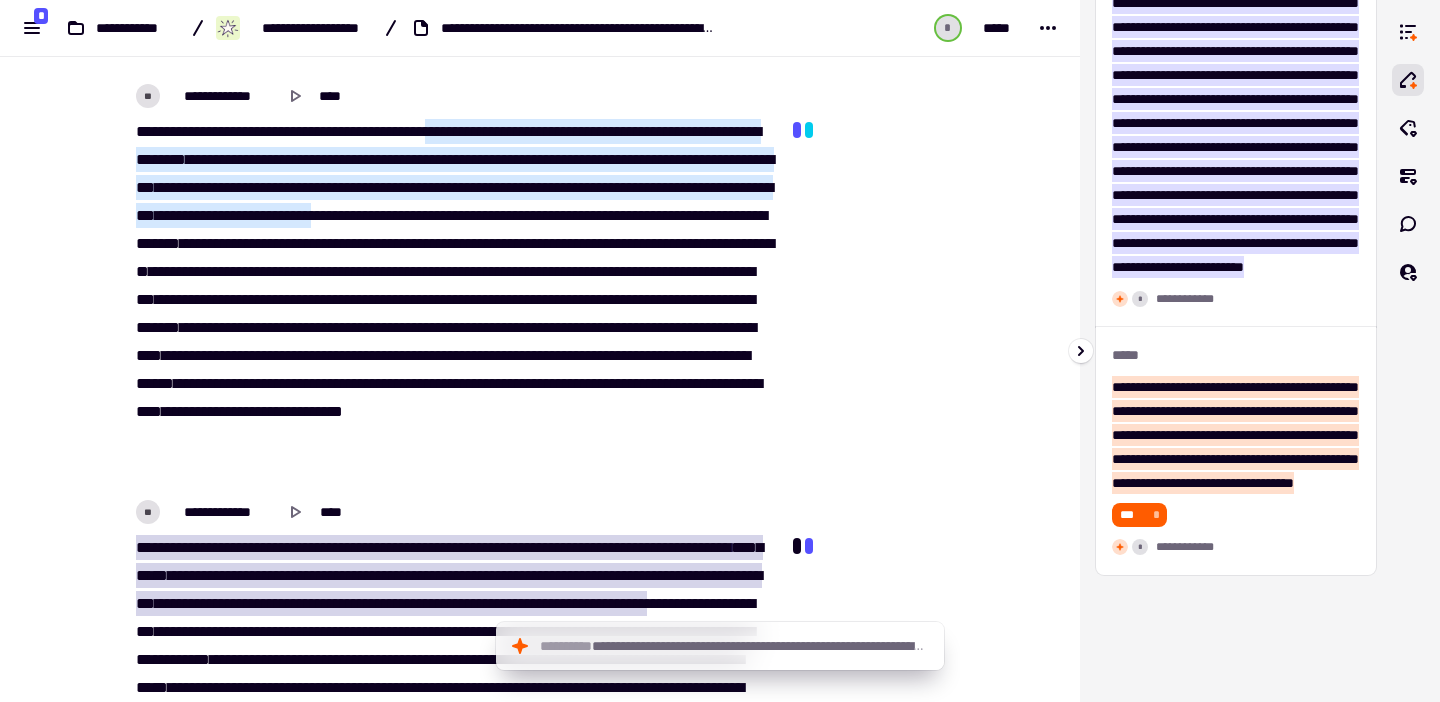 click on "**********" at bounding box center [1235, -1329] 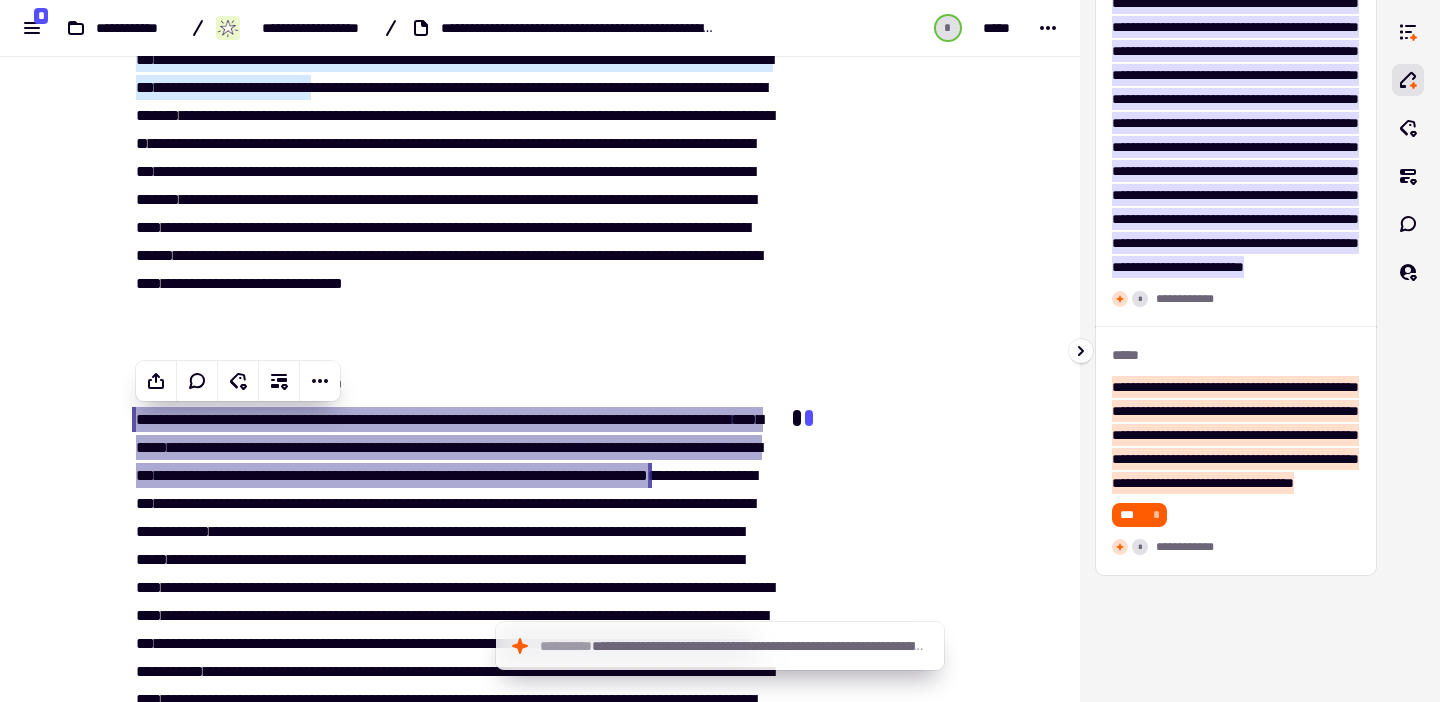 scroll, scrollTop: 1385, scrollLeft: 0, axis: vertical 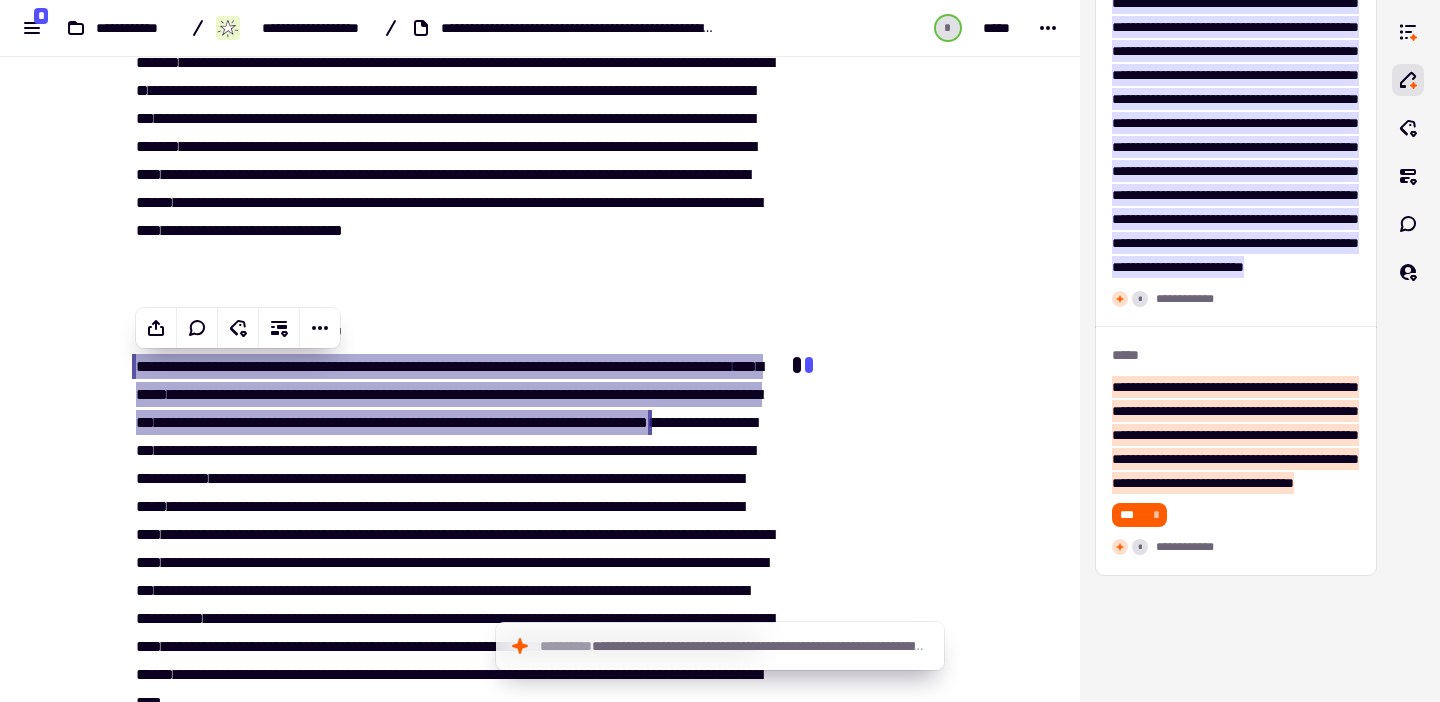 click on "**********" at bounding box center (452, 331) 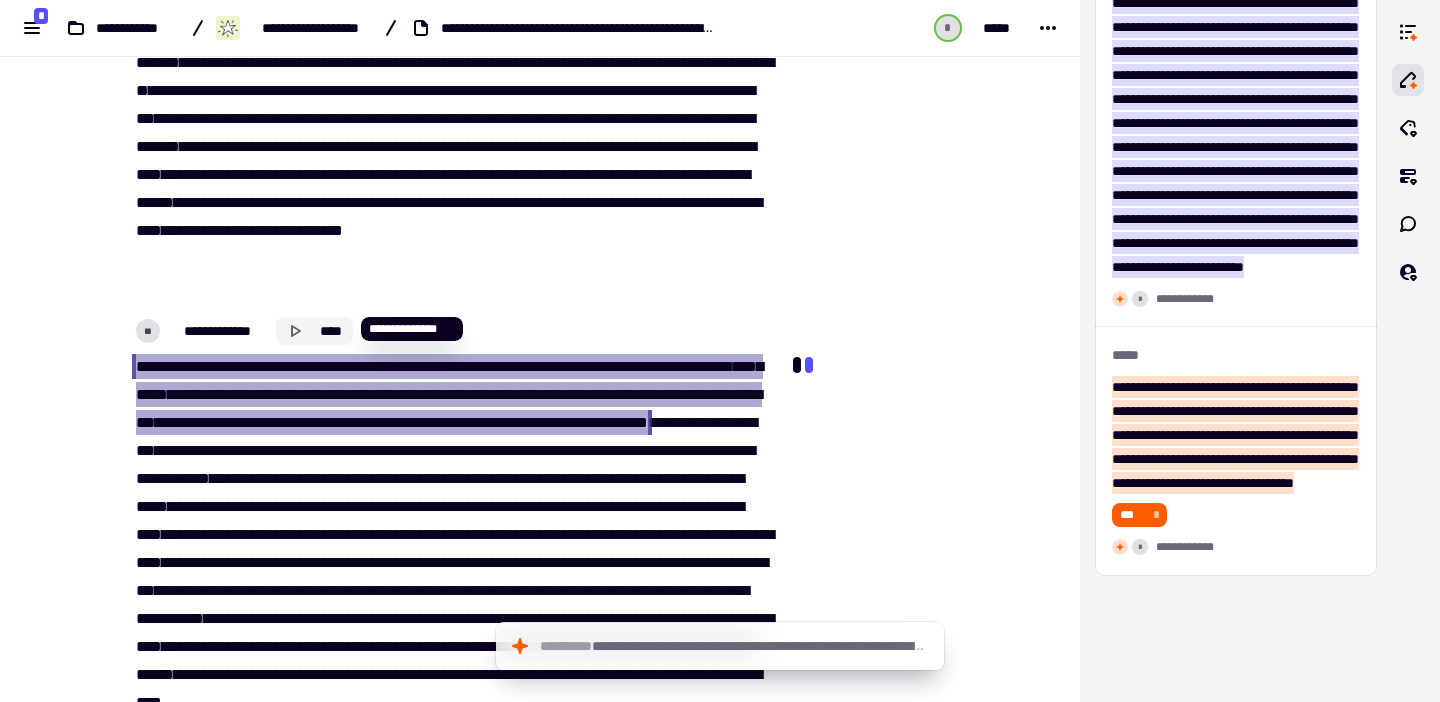 click 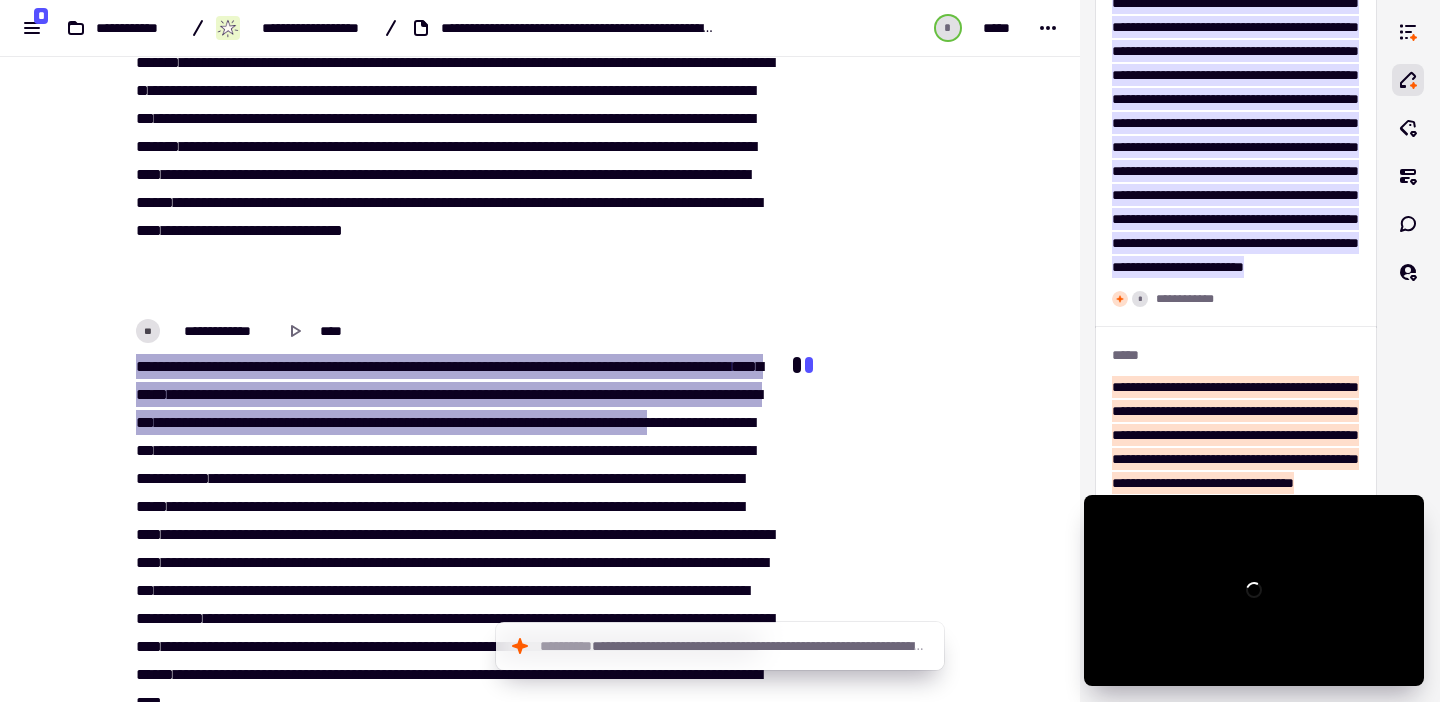 drag, startPoint x: 1236, startPoint y: 524, endPoint x: 471, endPoint y: 315, distance: 793.03595 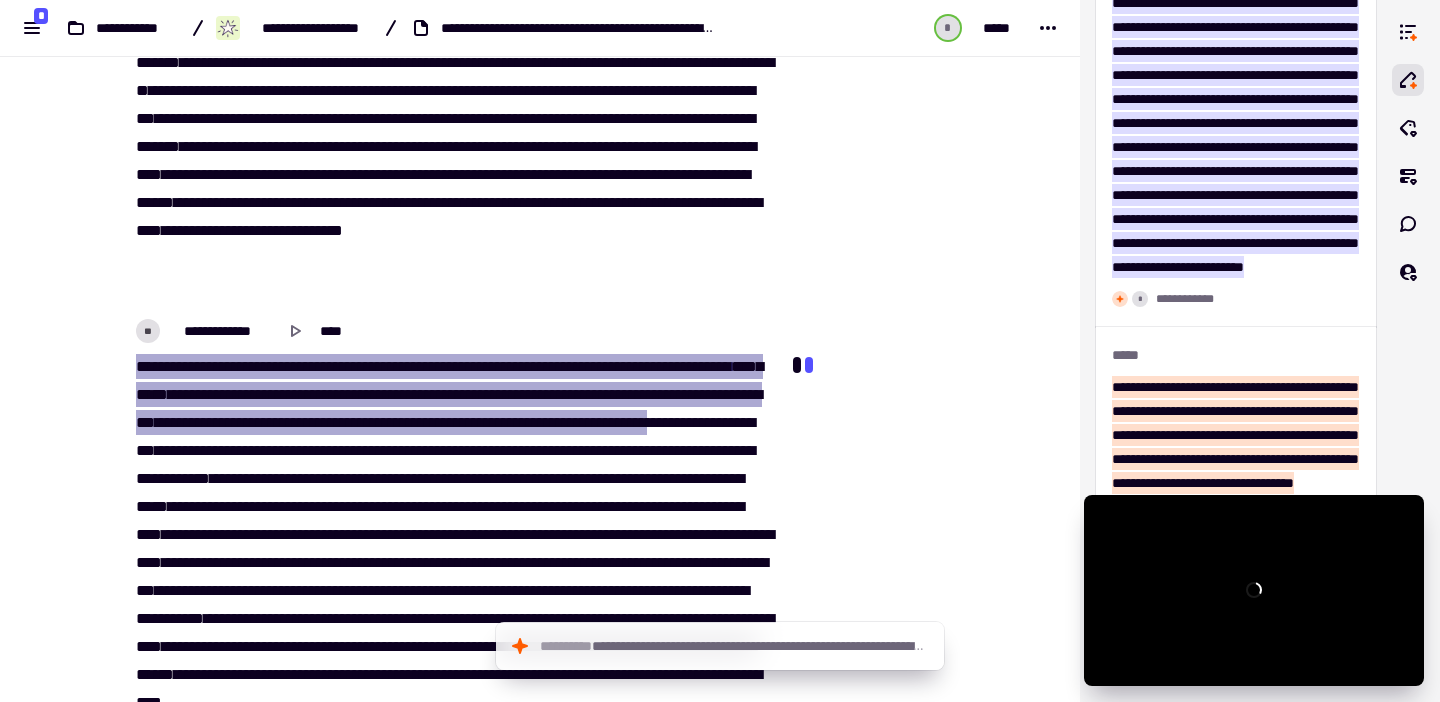 click on "**********" at bounding box center [720, 351] 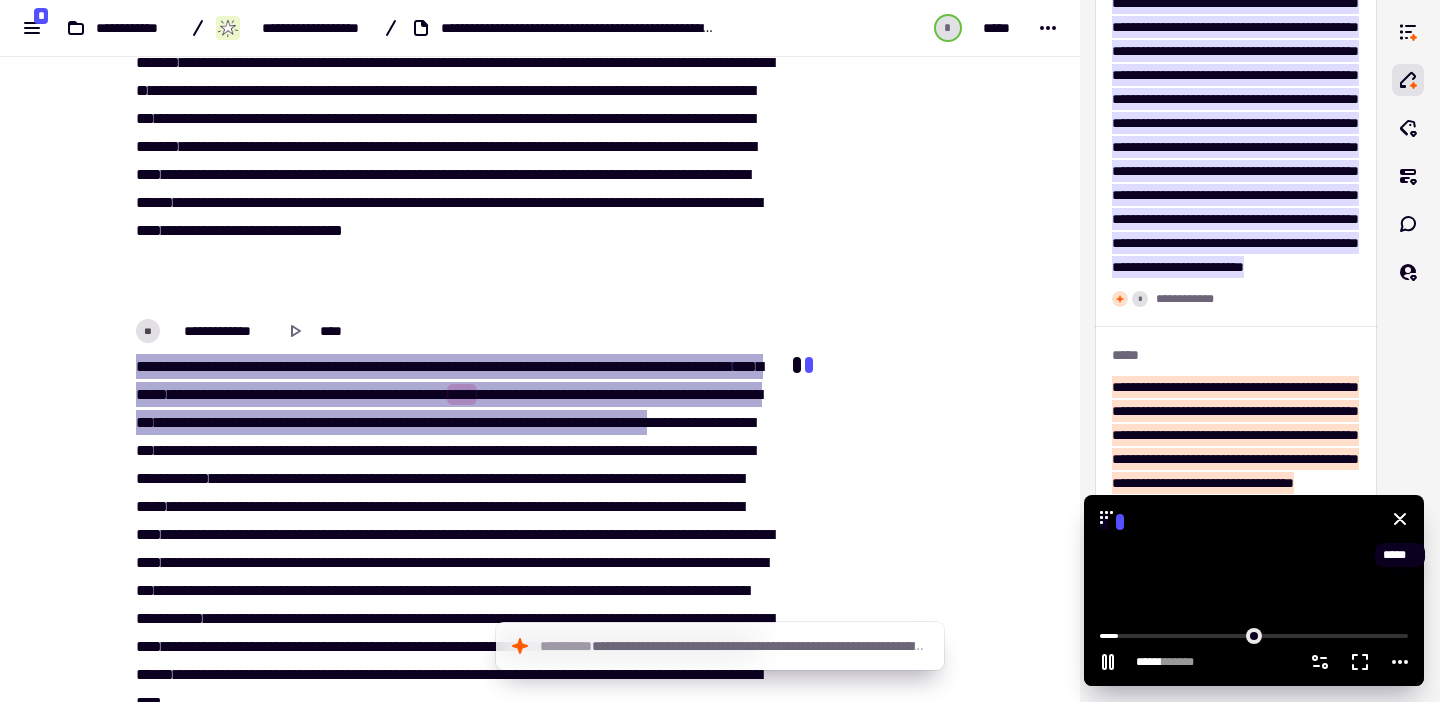 type on "******" 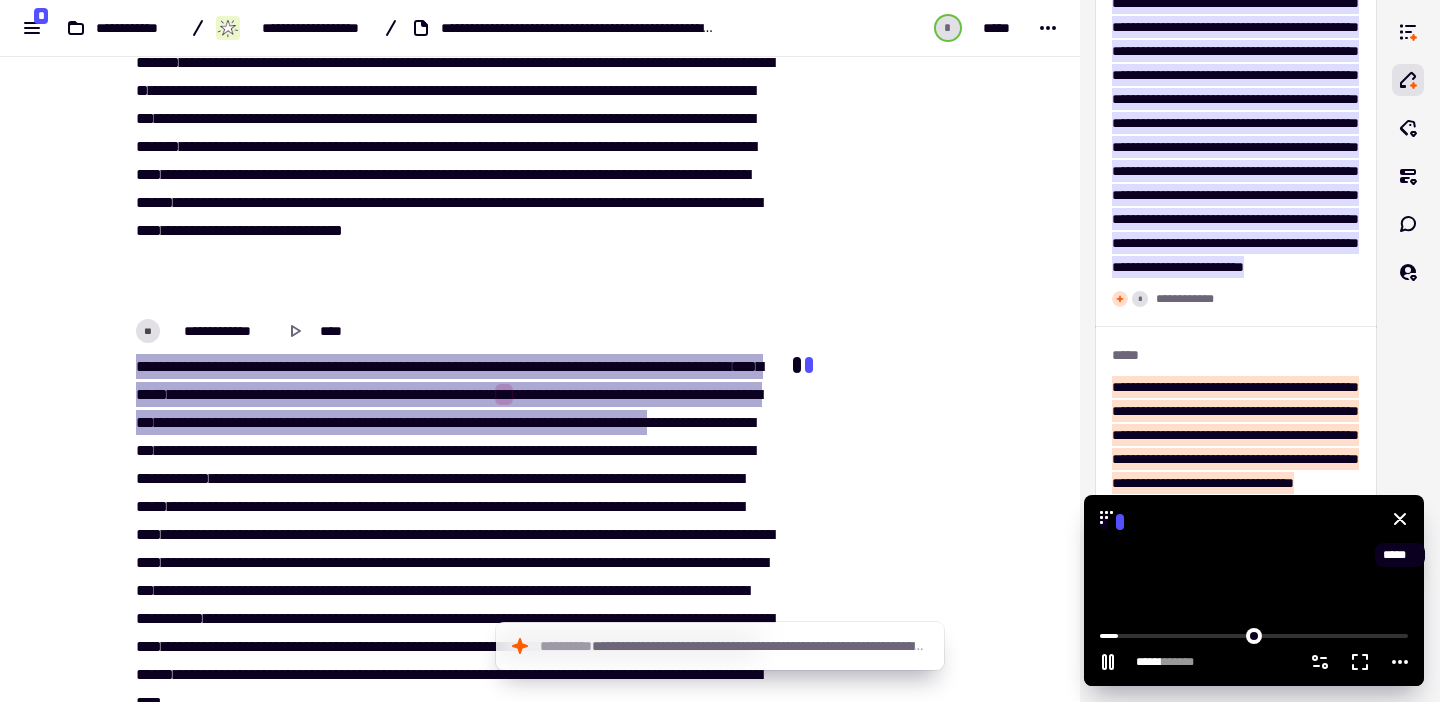 click 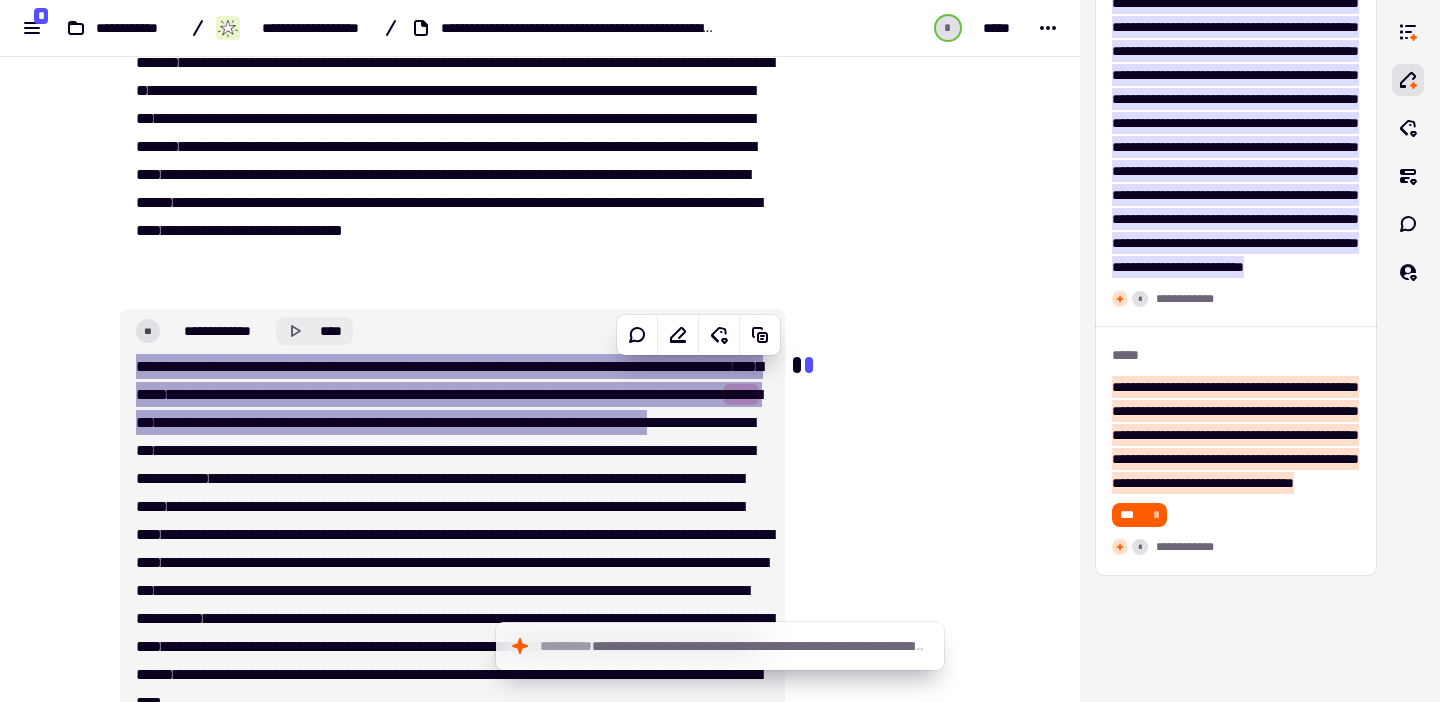 type on "******" 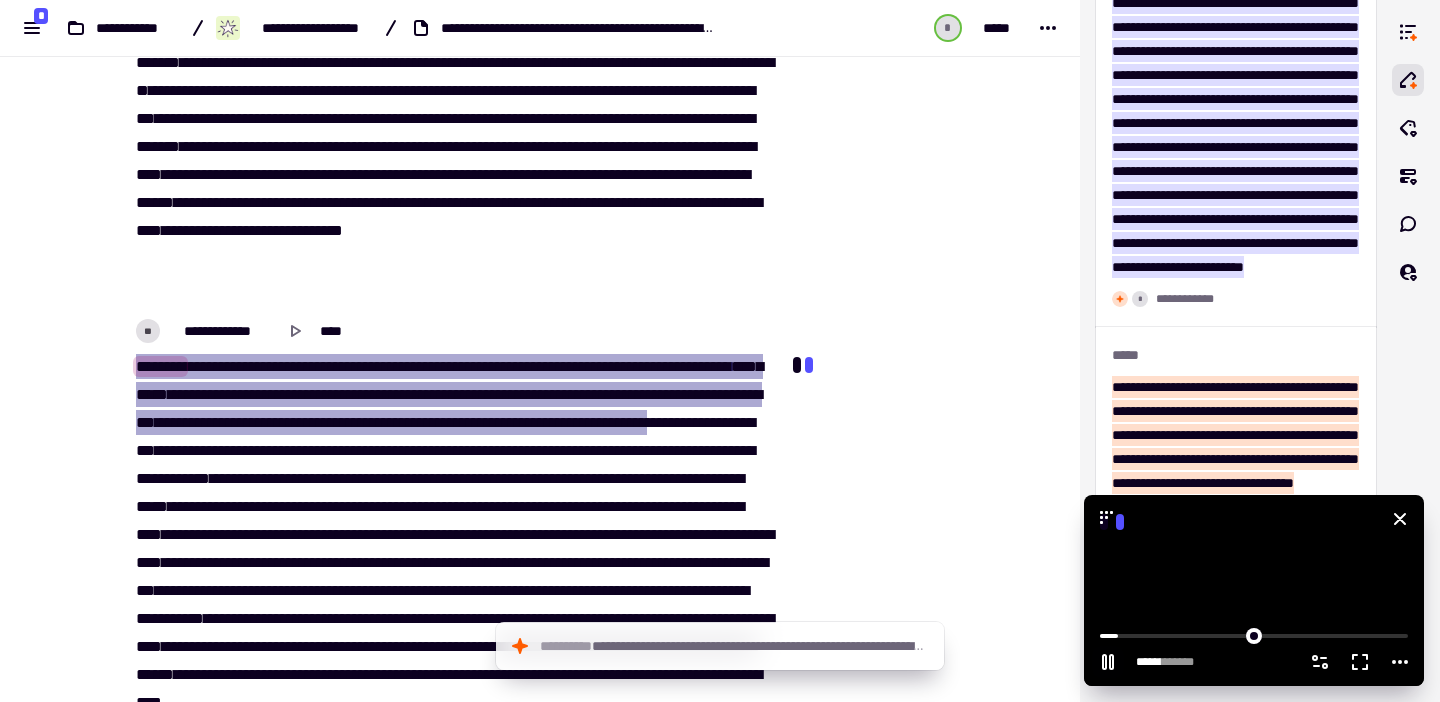 click 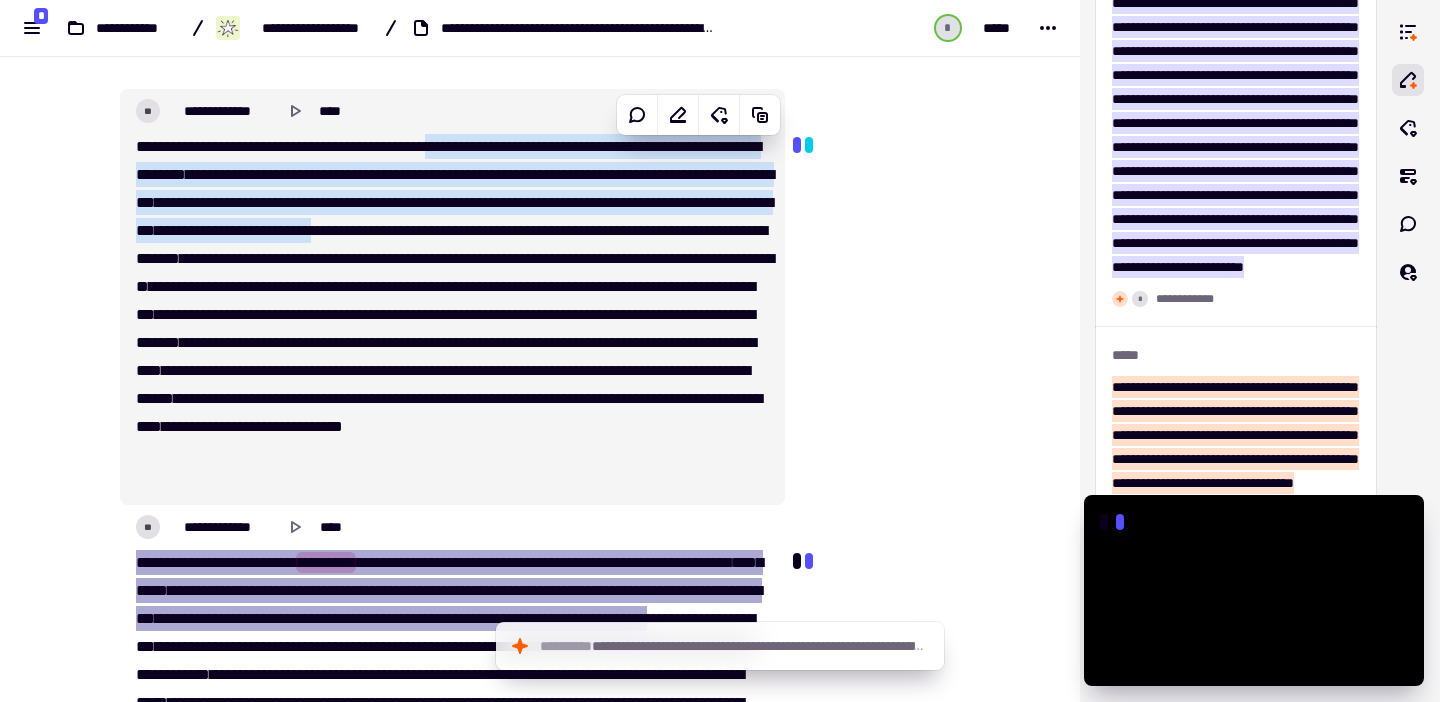 scroll, scrollTop: 1196, scrollLeft: 0, axis: vertical 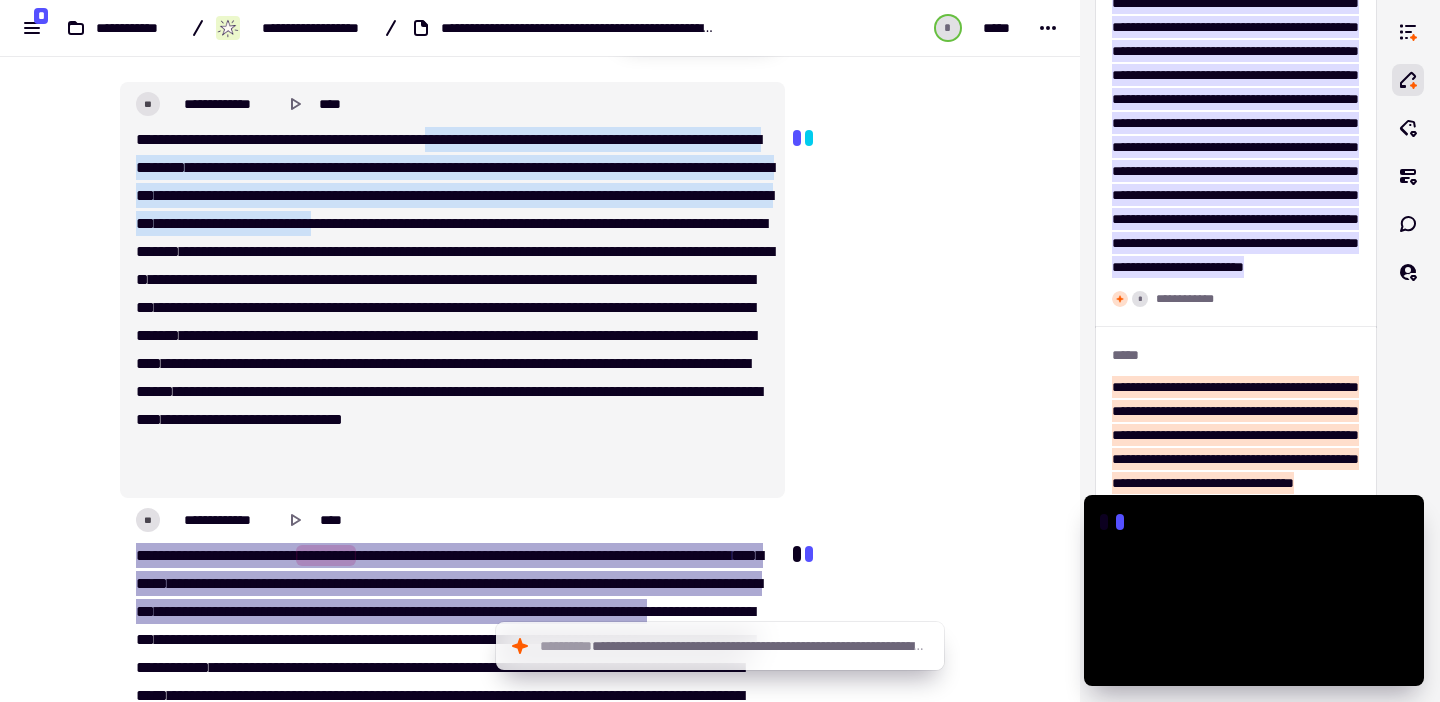 type on "******" 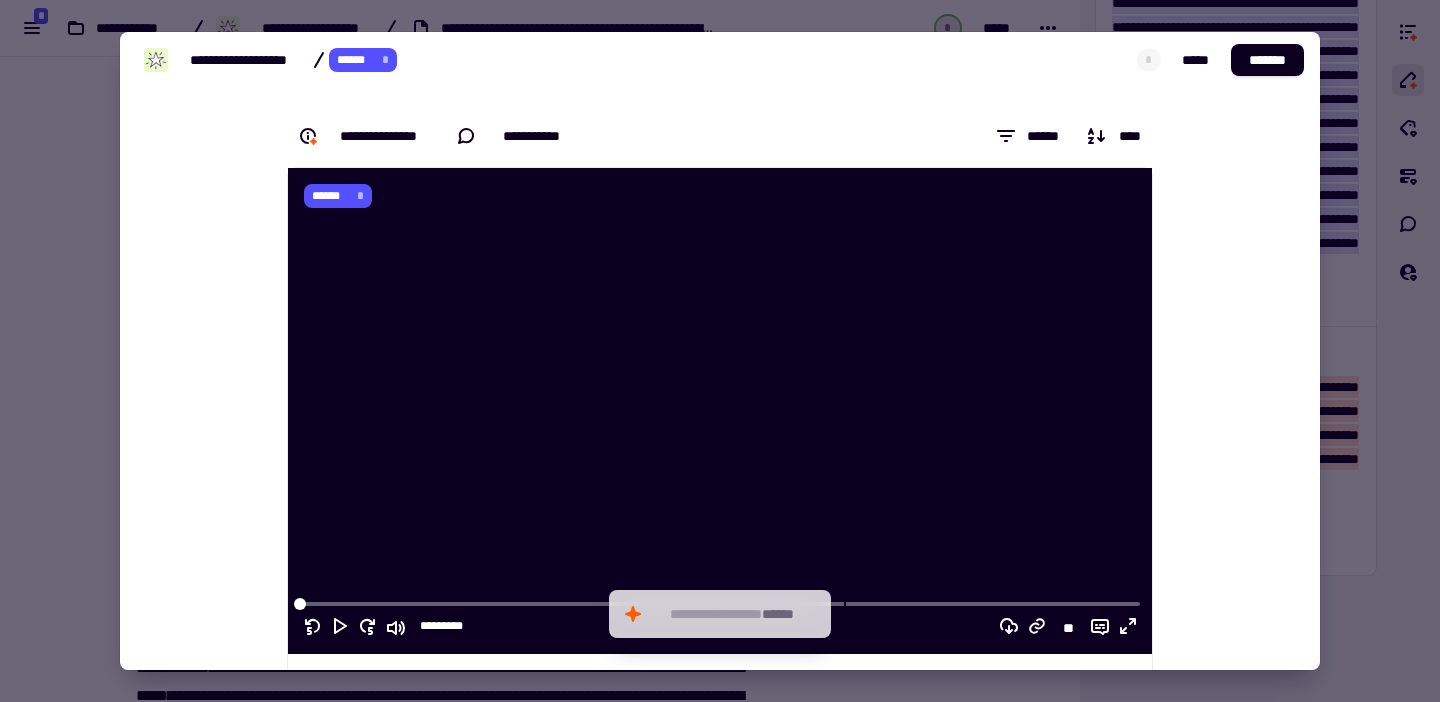 click at bounding box center (720, 351) 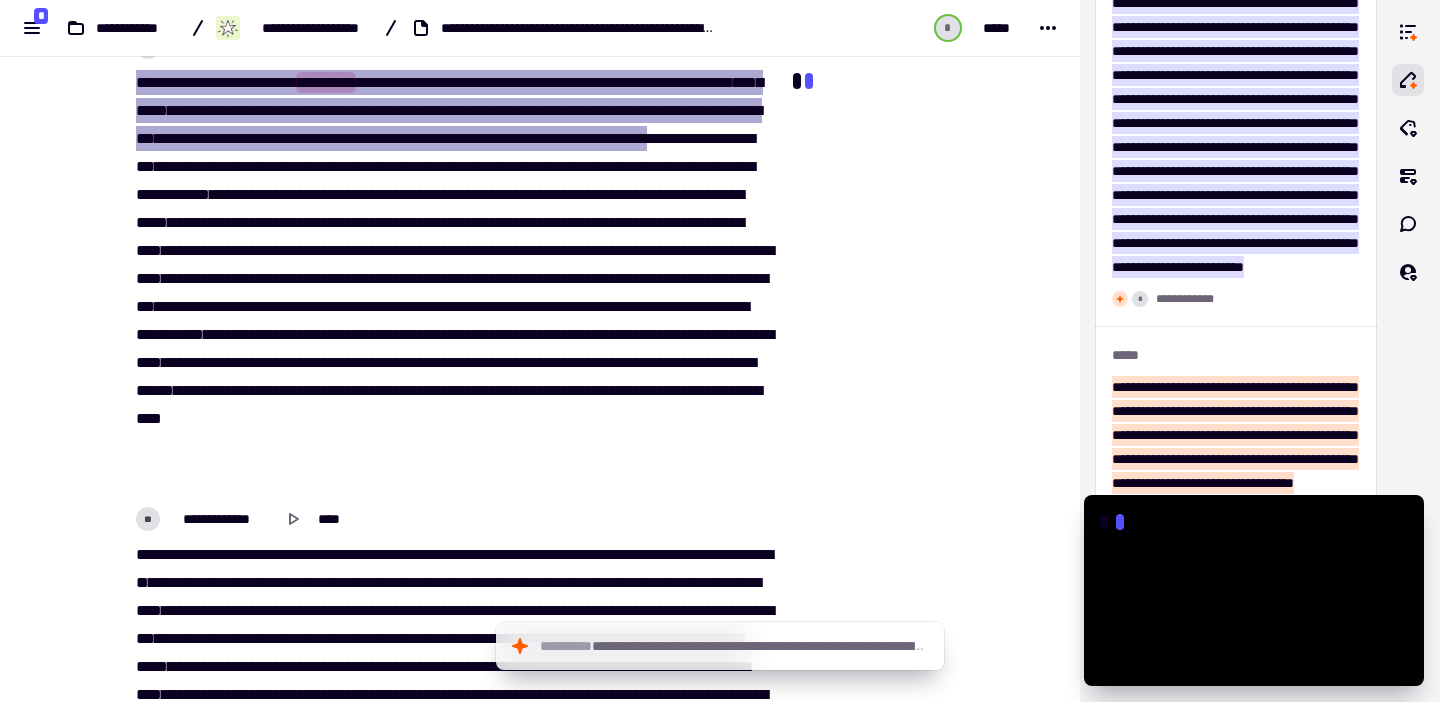 scroll, scrollTop: 1691, scrollLeft: 0, axis: vertical 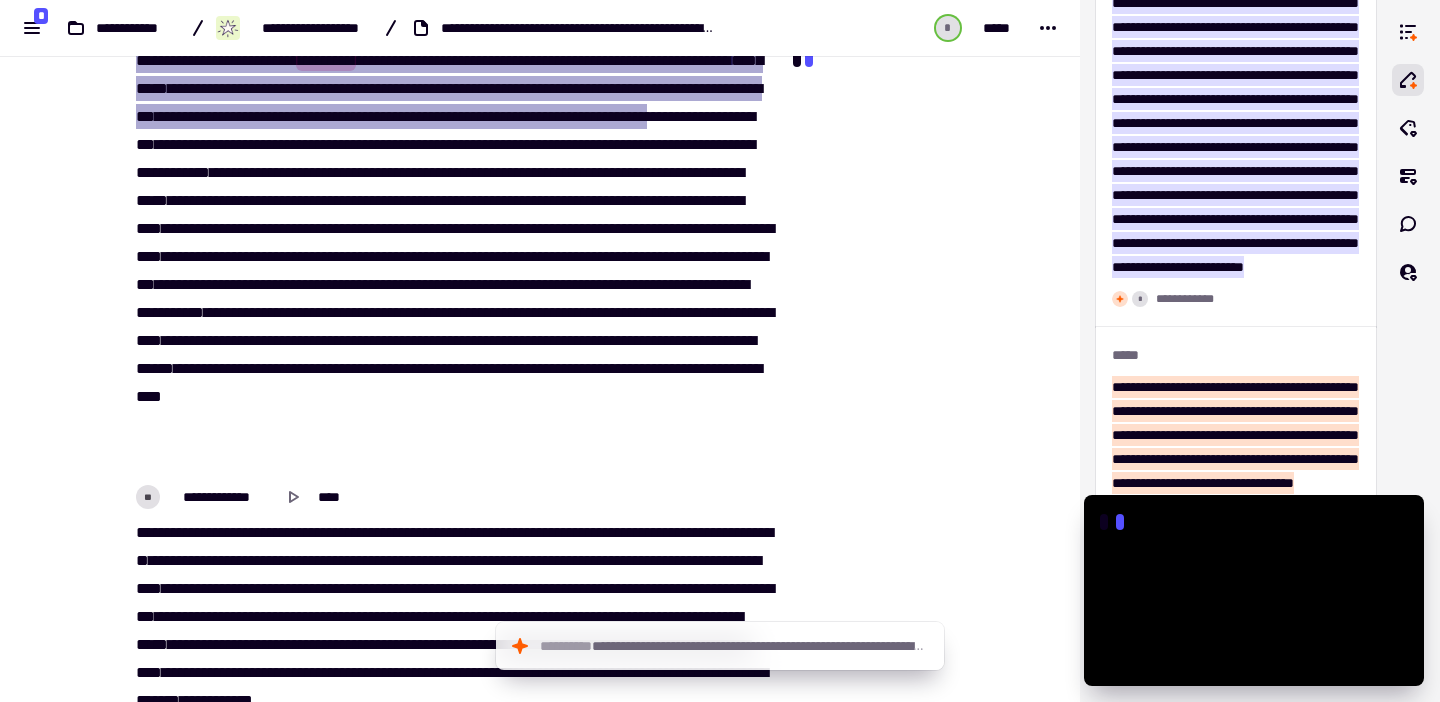 click at bounding box center [809, 59] 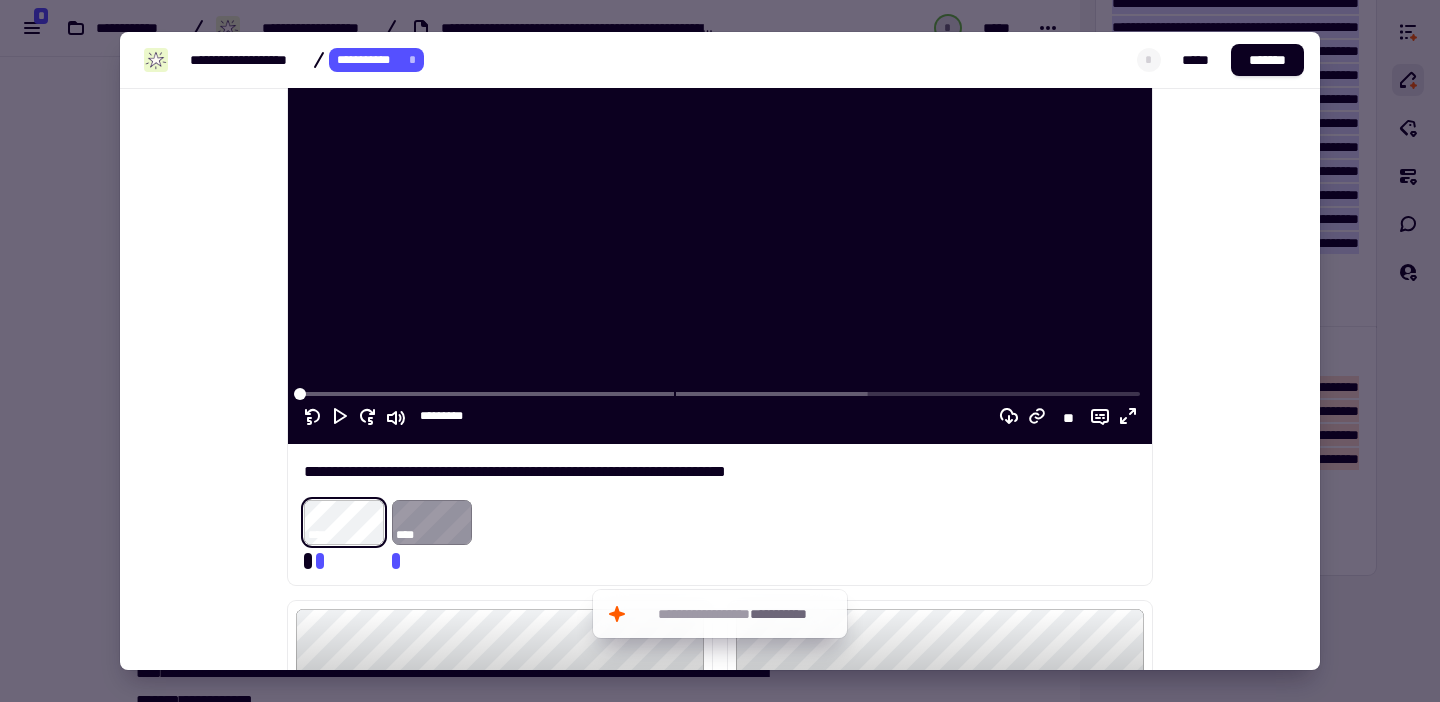 scroll, scrollTop: 206, scrollLeft: 0, axis: vertical 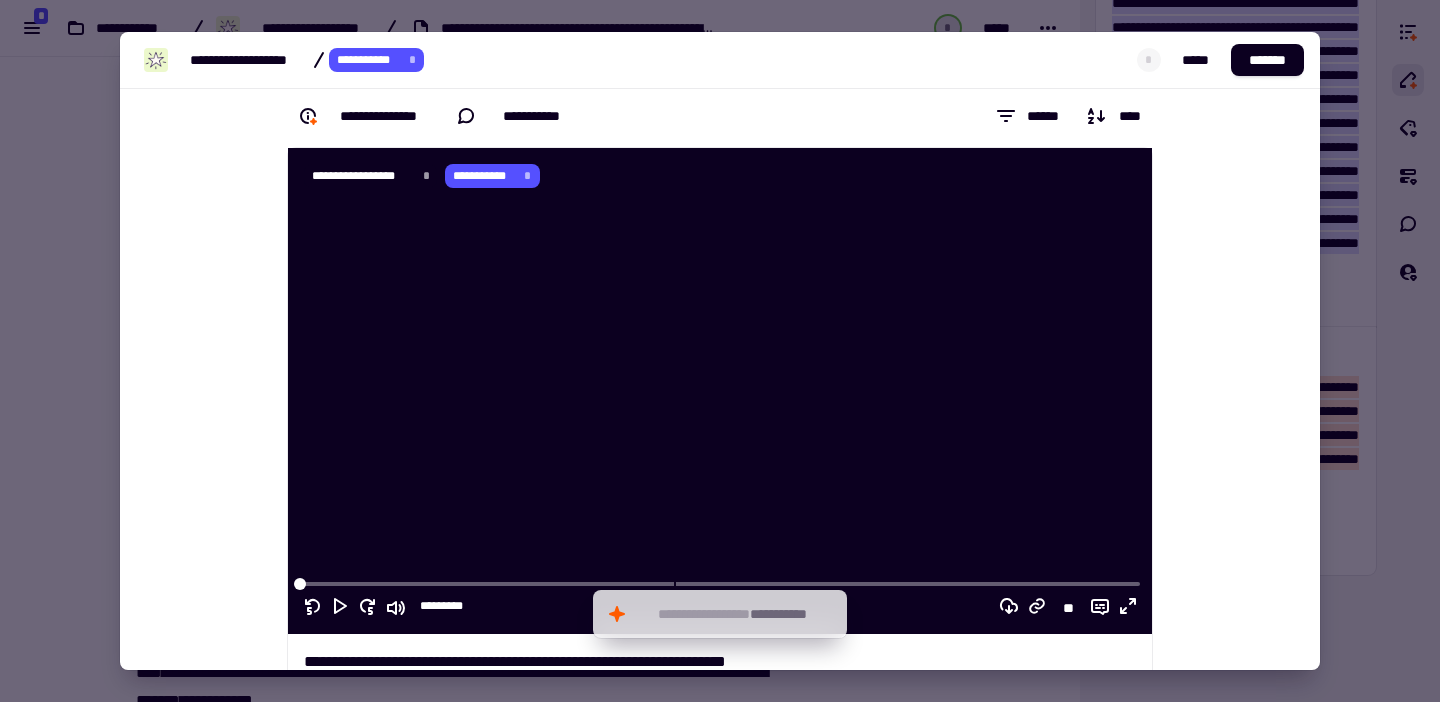click at bounding box center (720, 351) 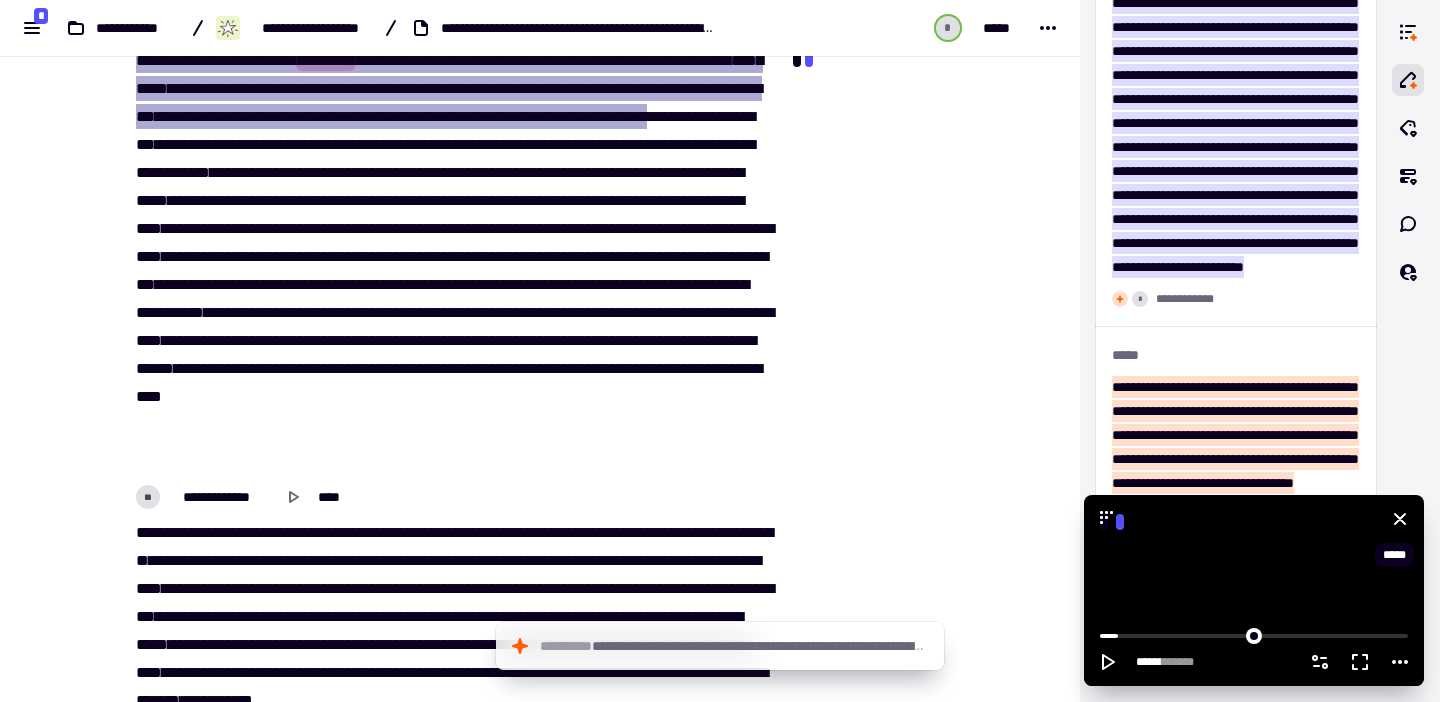 click 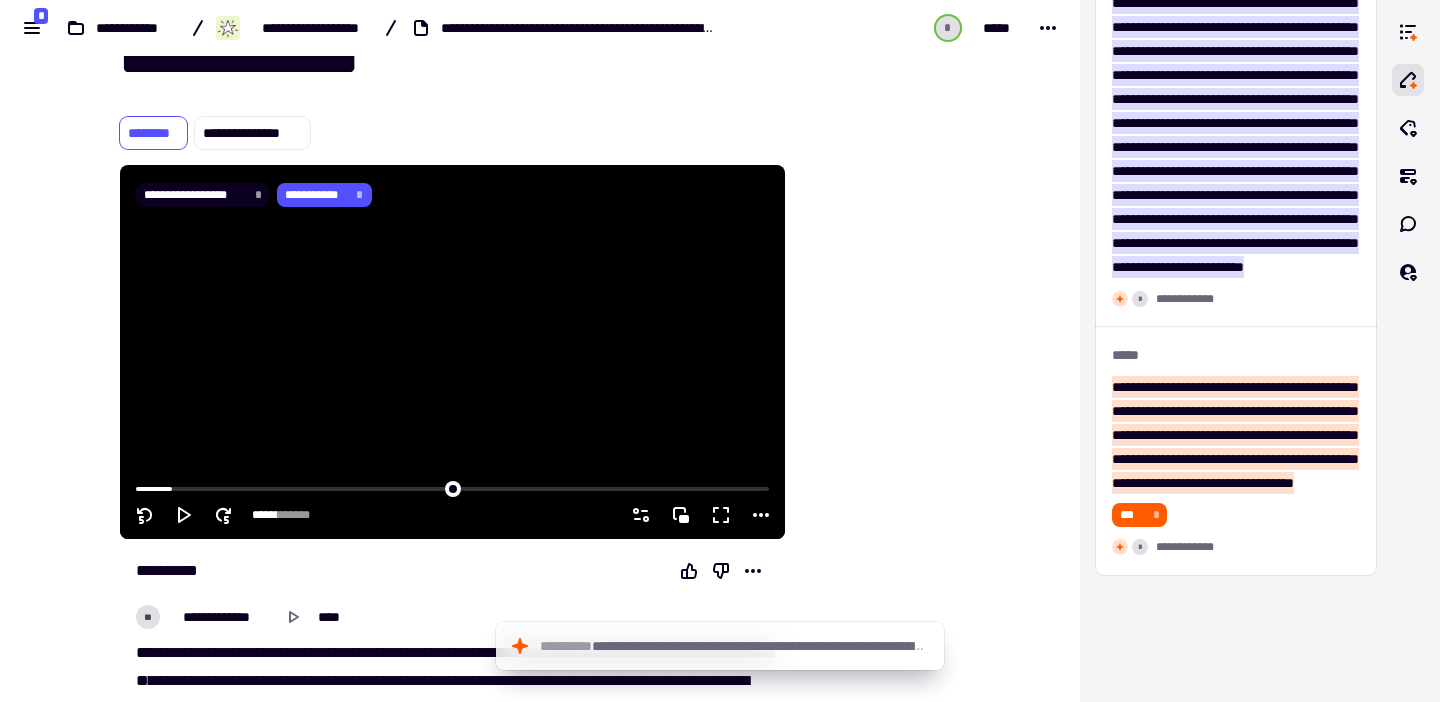 scroll, scrollTop: 0, scrollLeft: 0, axis: both 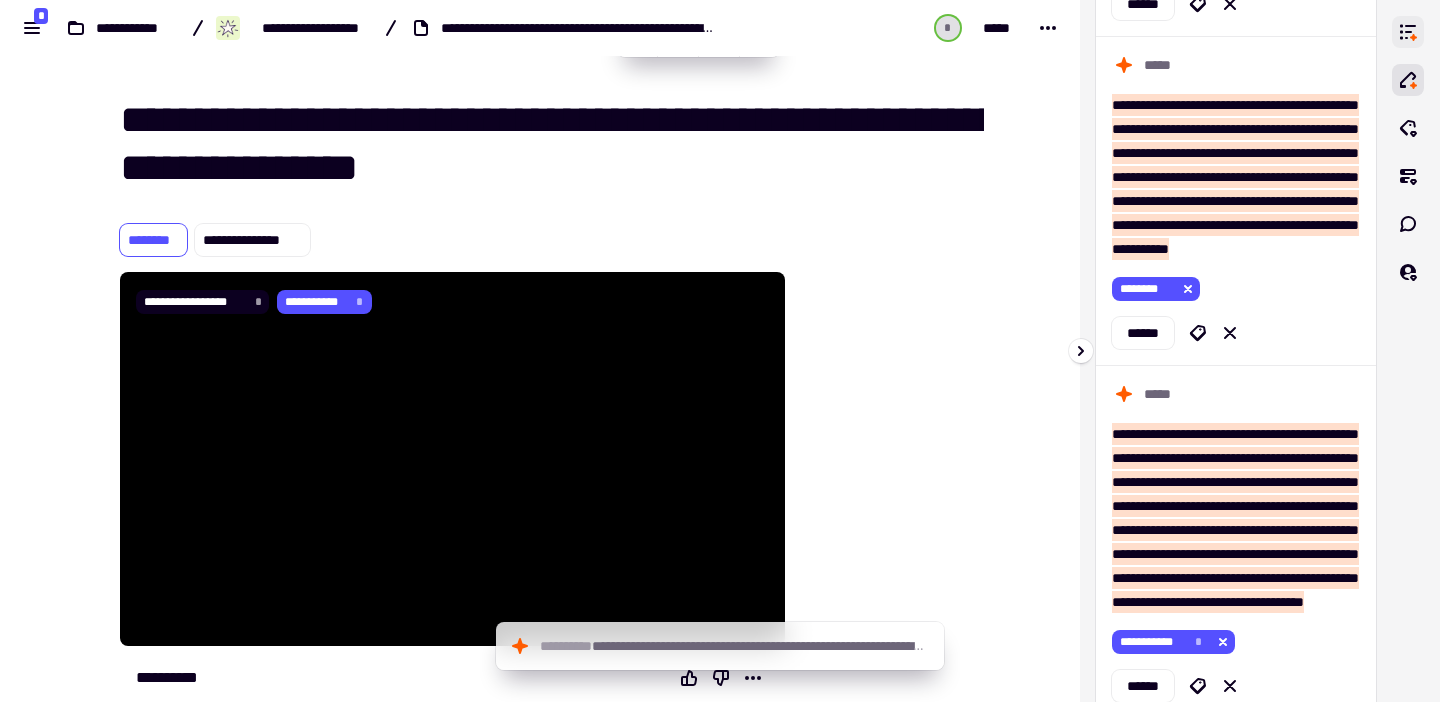 click 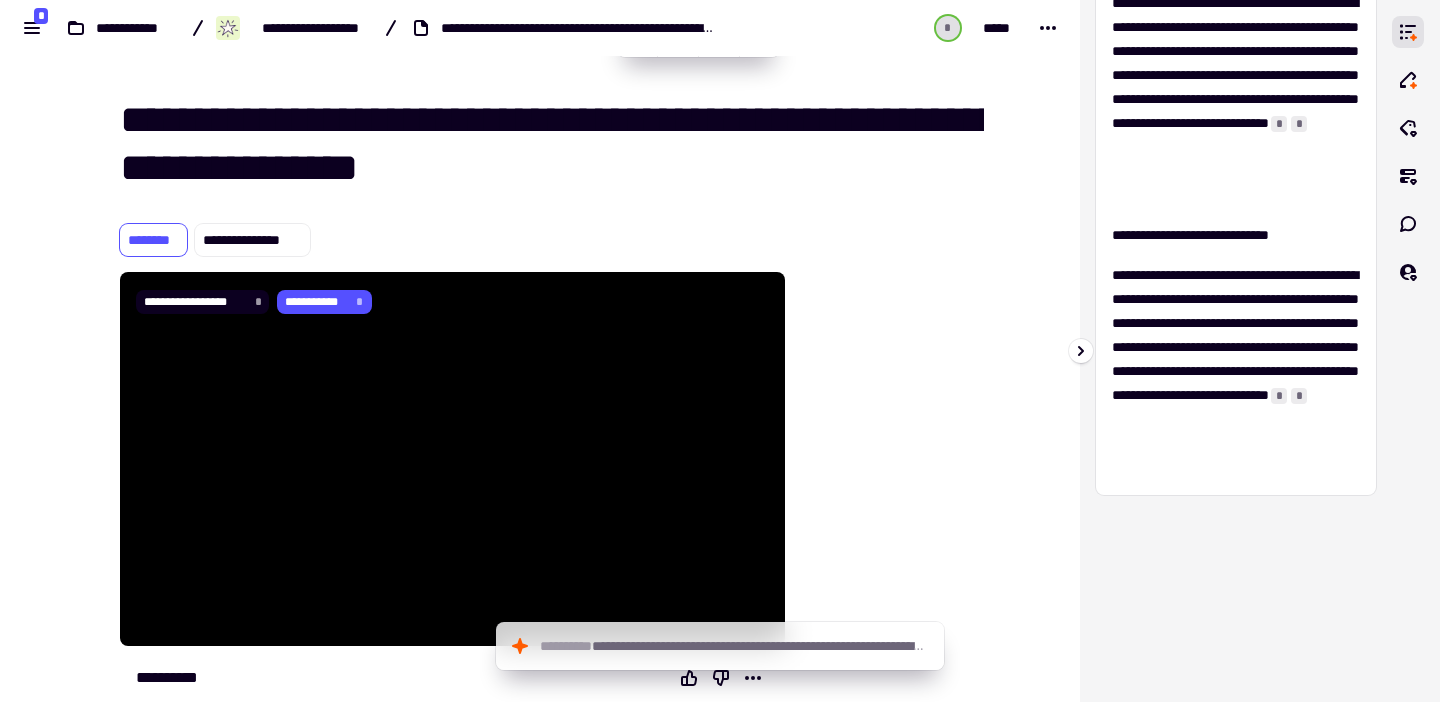 scroll, scrollTop: 0, scrollLeft: 0, axis: both 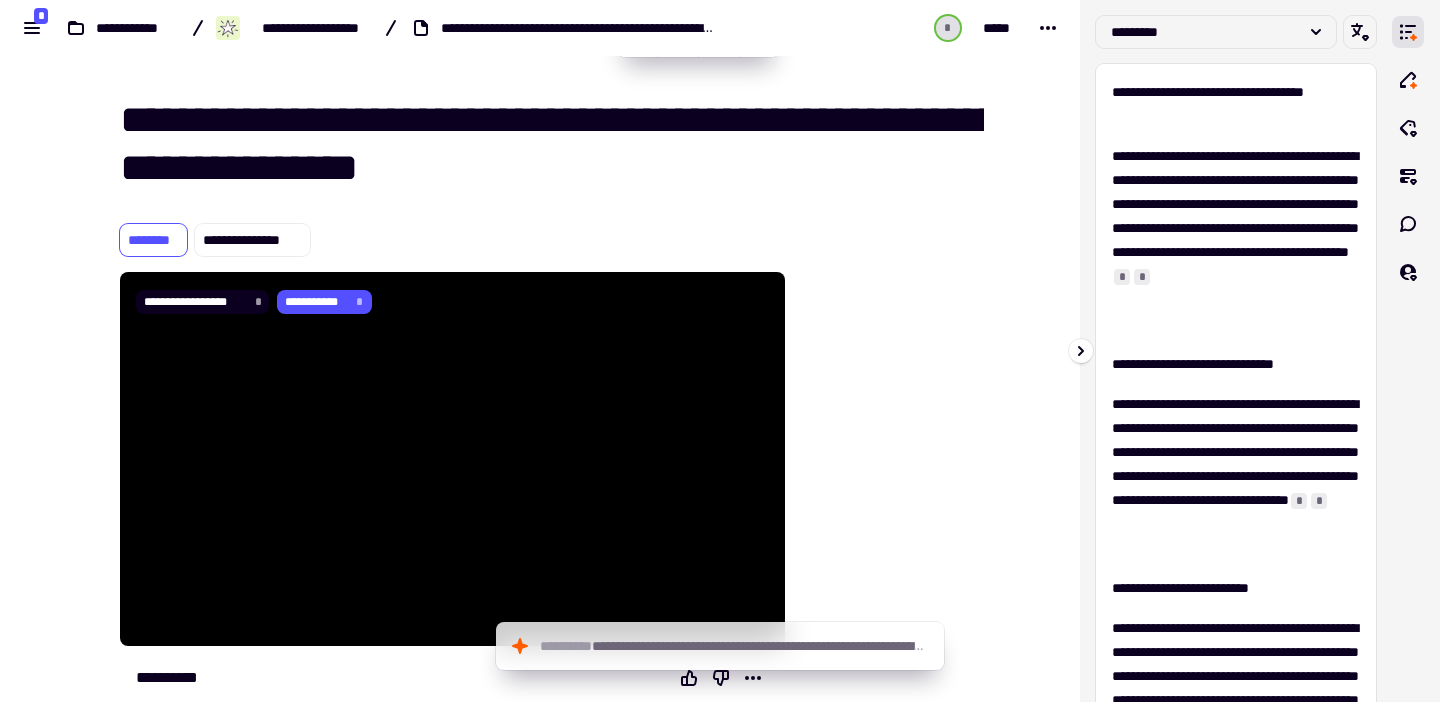 click at bounding box center (1408, 351) 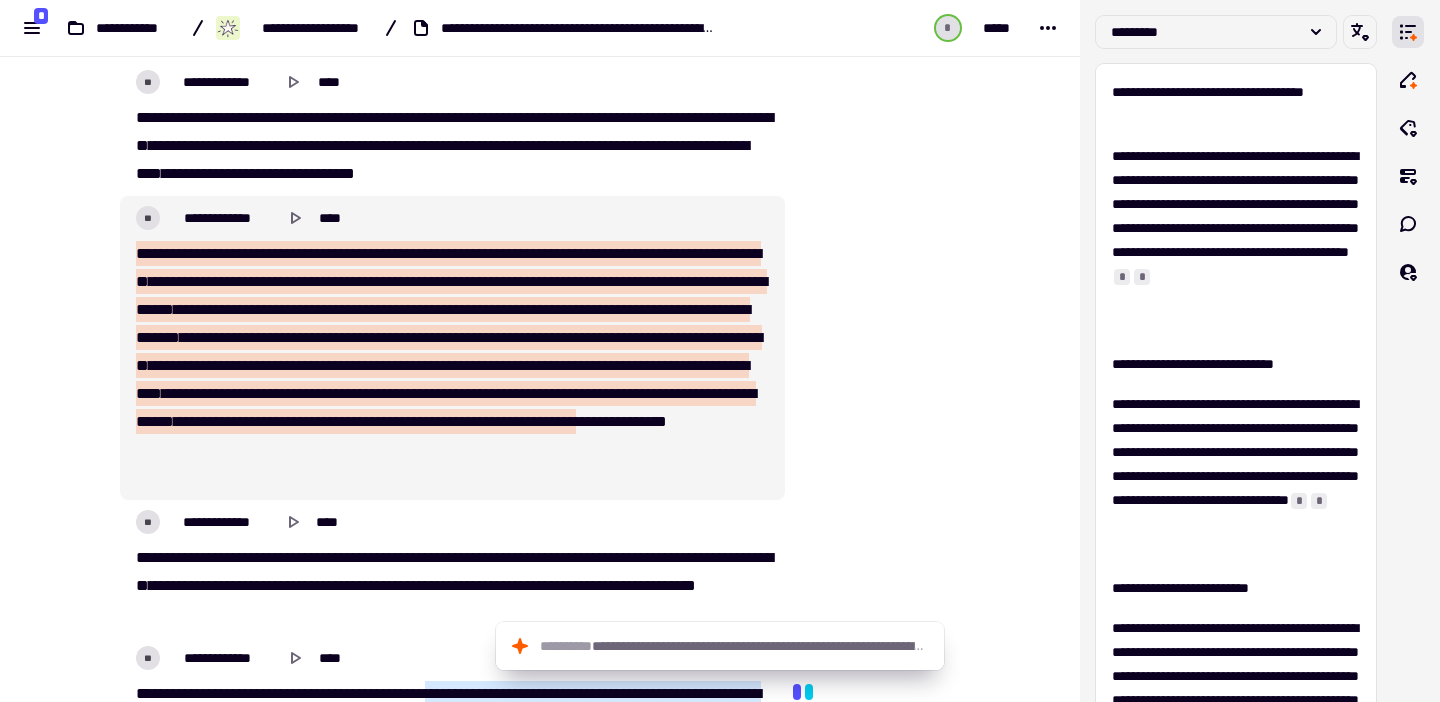 scroll, scrollTop: 869, scrollLeft: 0, axis: vertical 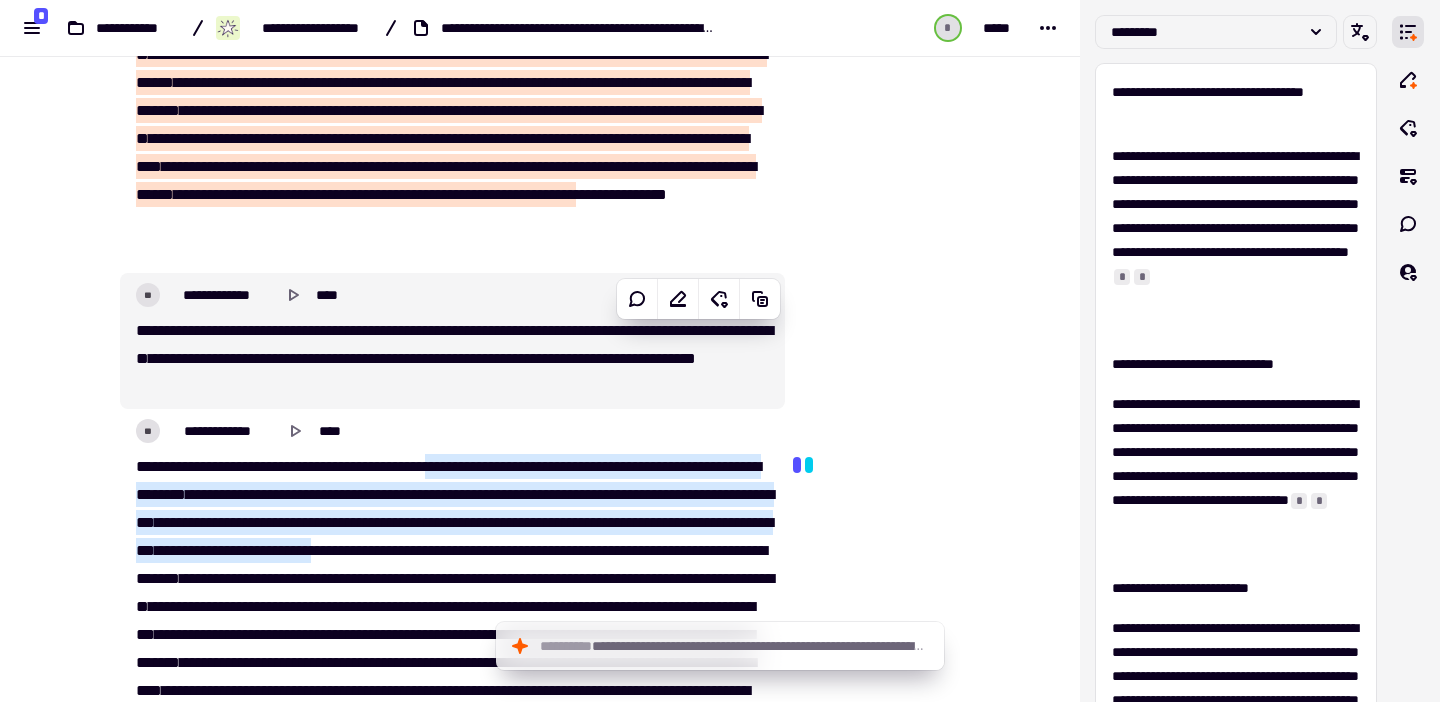 click on "***" at bounding box center (266, 358) 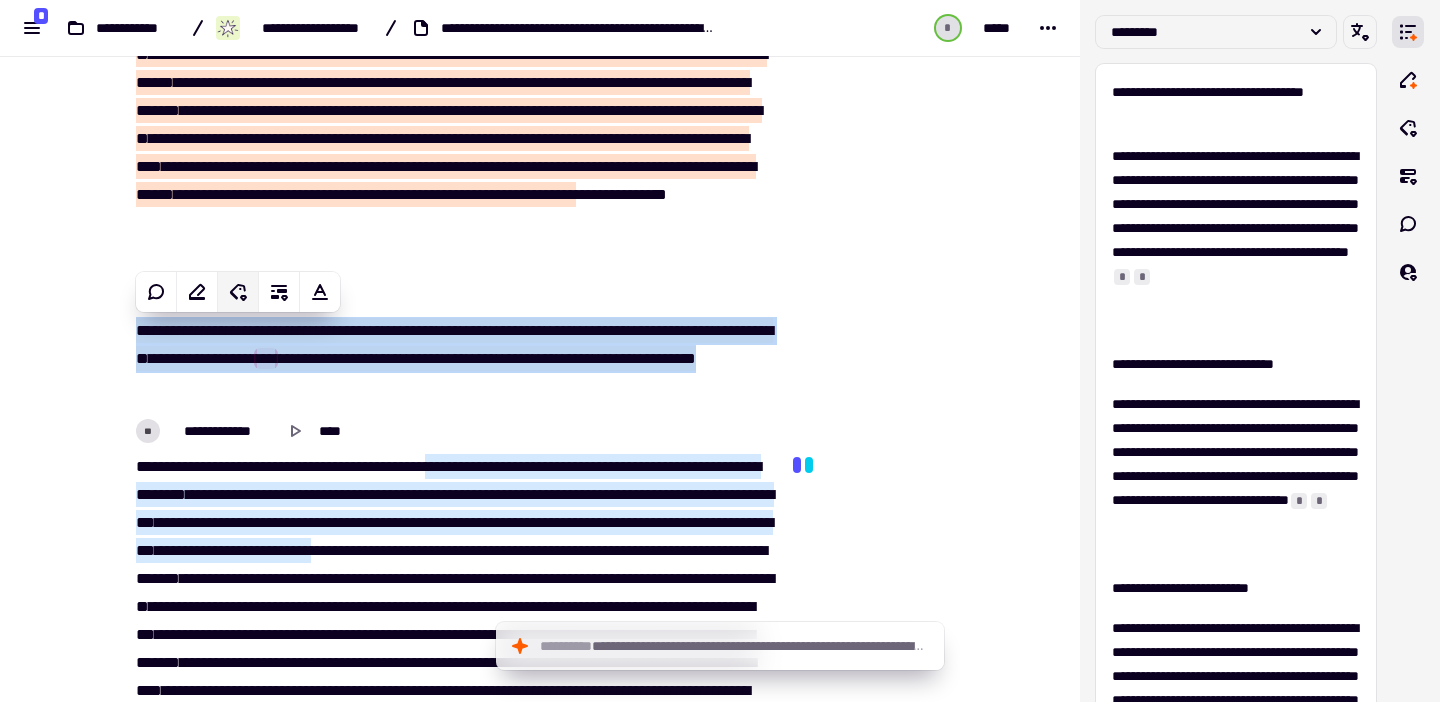 click 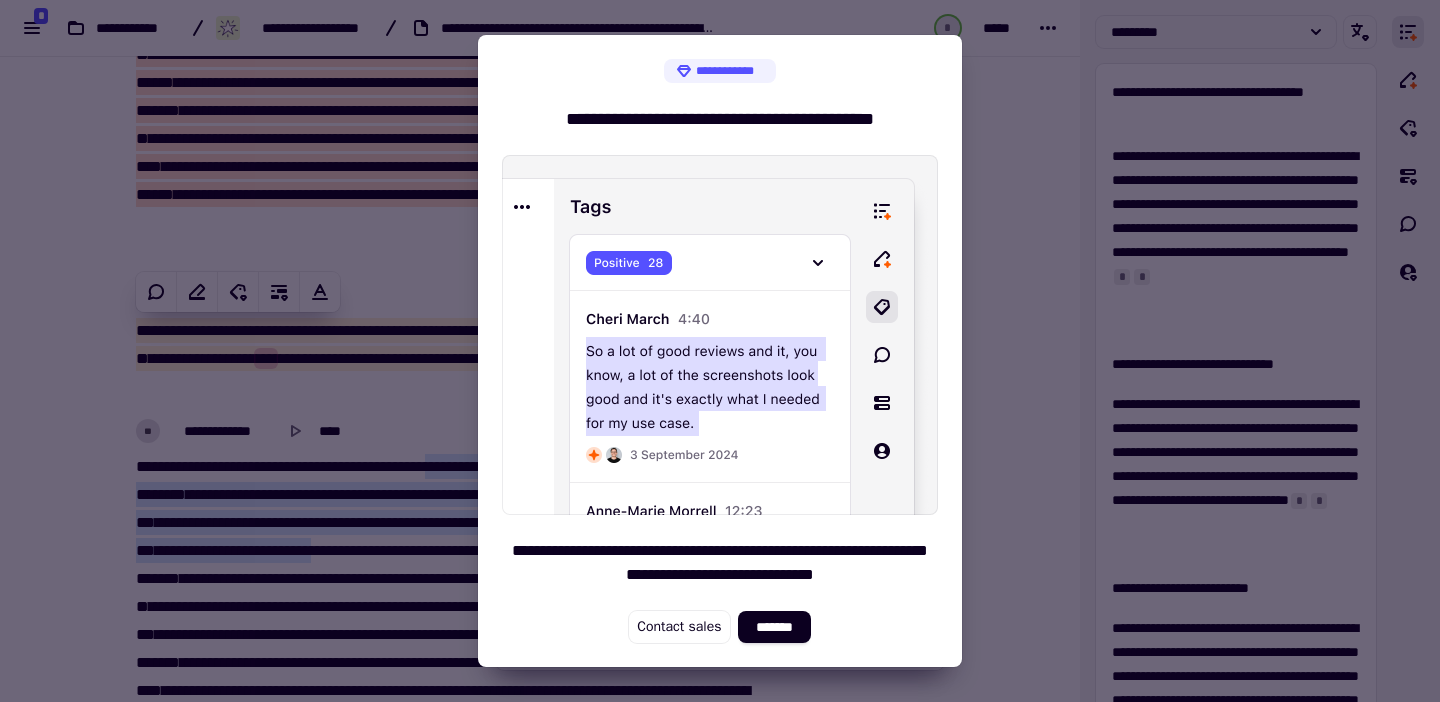 drag, startPoint x: 748, startPoint y: 15, endPoint x: 373, endPoint y: 223, distance: 428.8228 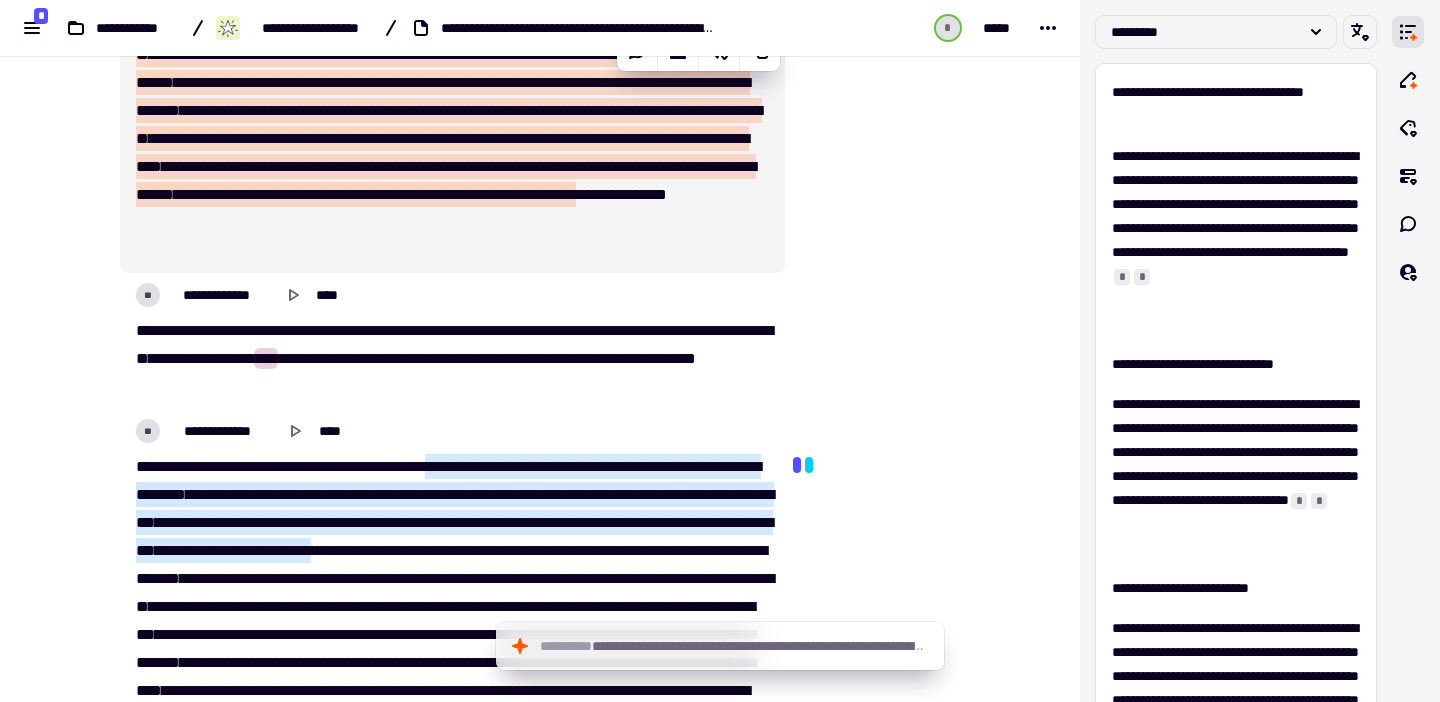 click on "********" at bounding box center (252, 194) 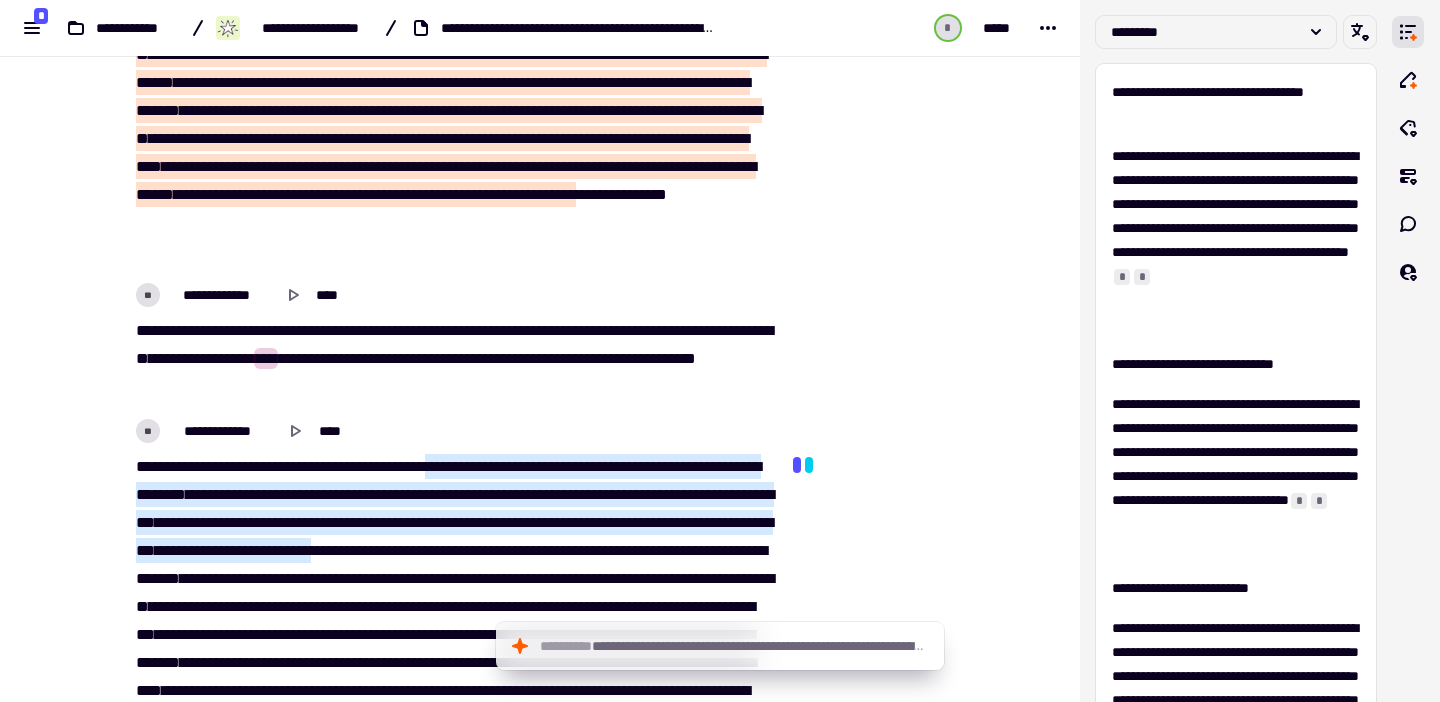 click on "***" at bounding box center (452, 330) 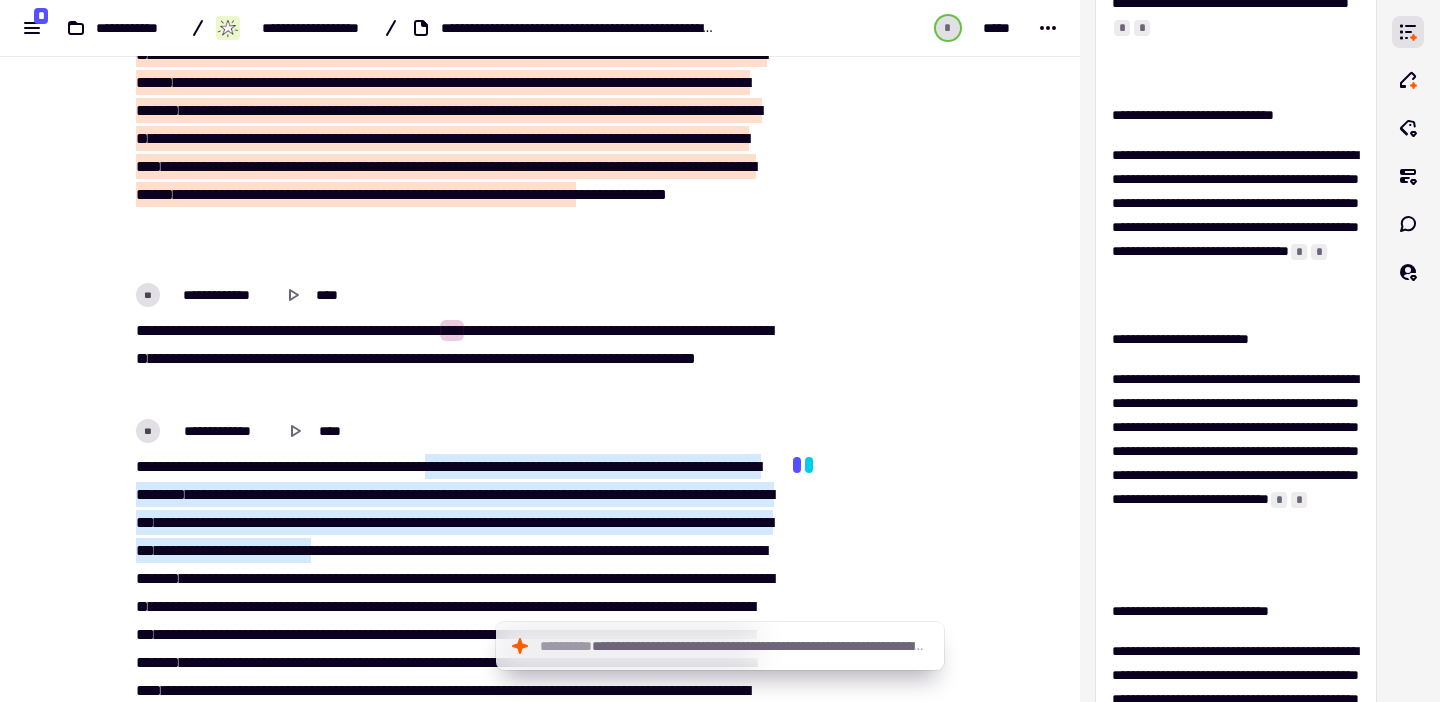 scroll, scrollTop: 0, scrollLeft: 0, axis: both 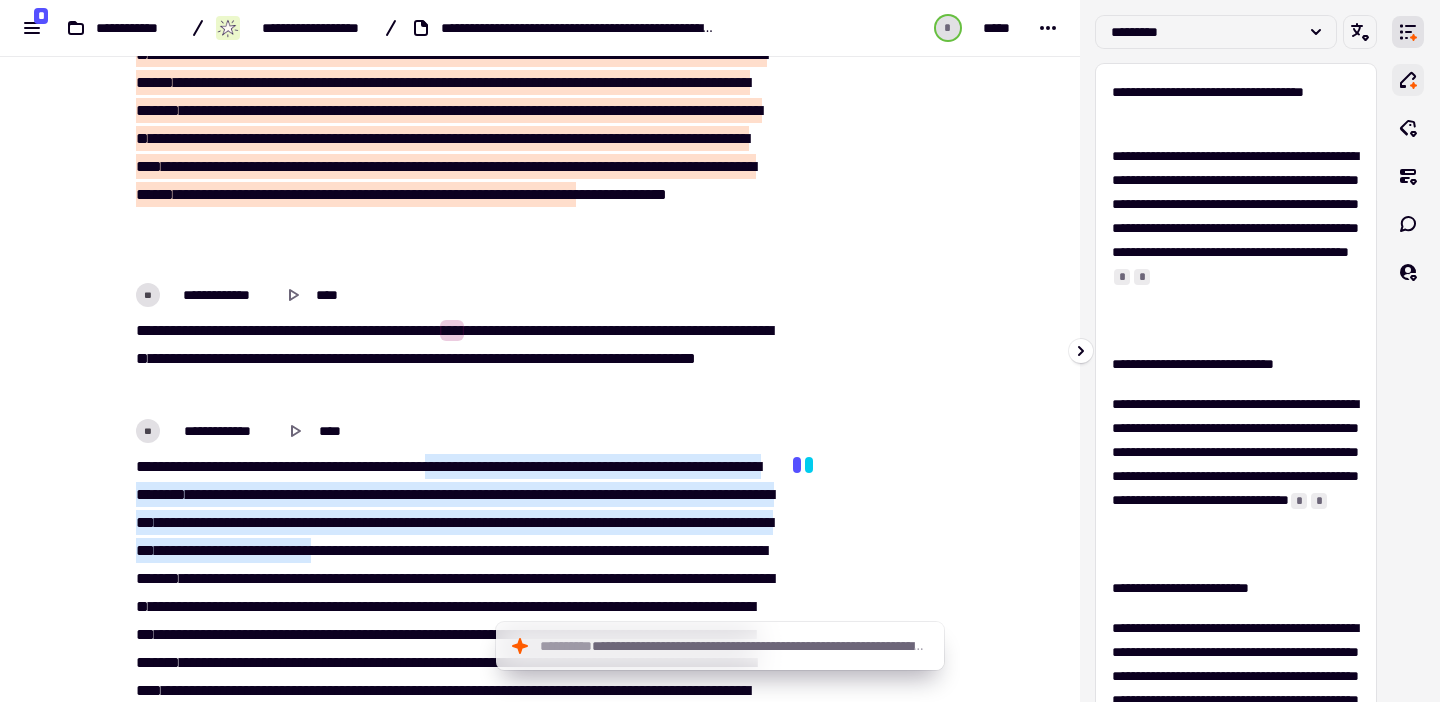 click 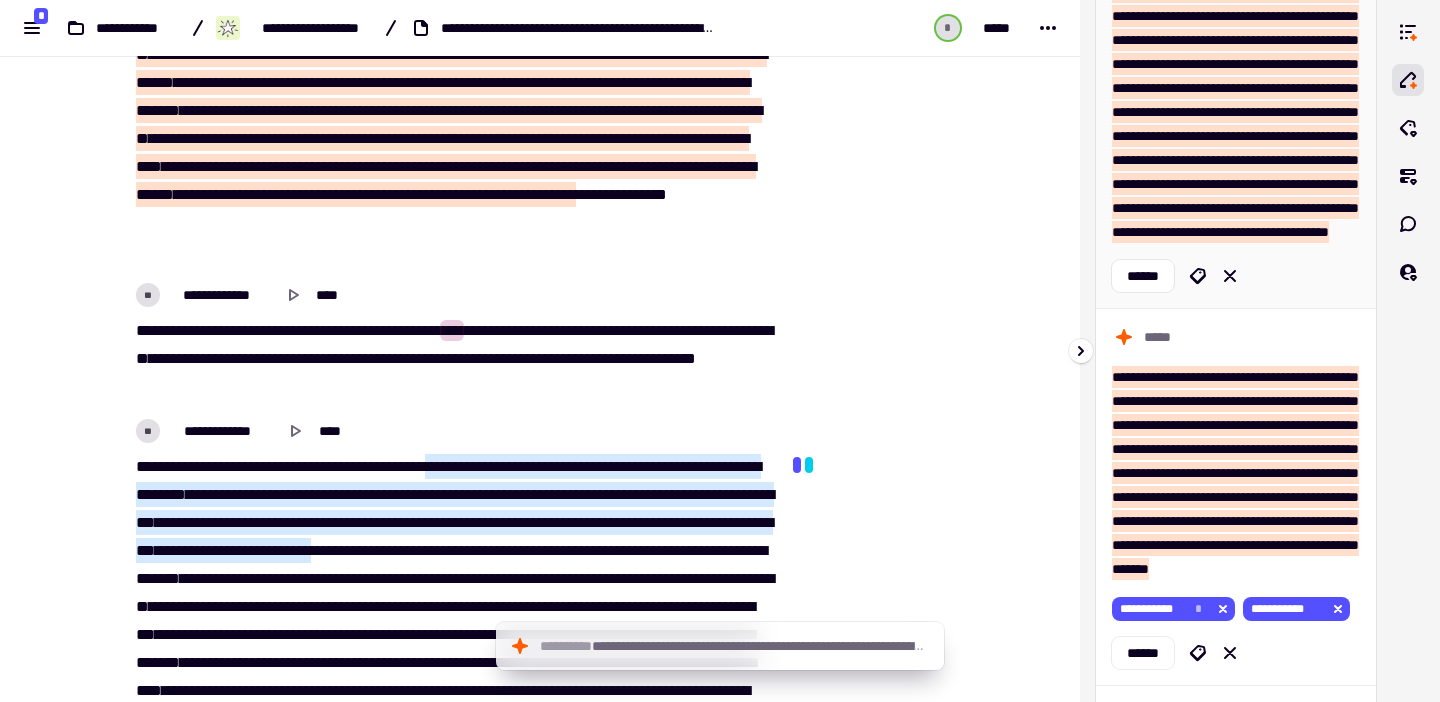 scroll, scrollTop: 460, scrollLeft: 0, axis: vertical 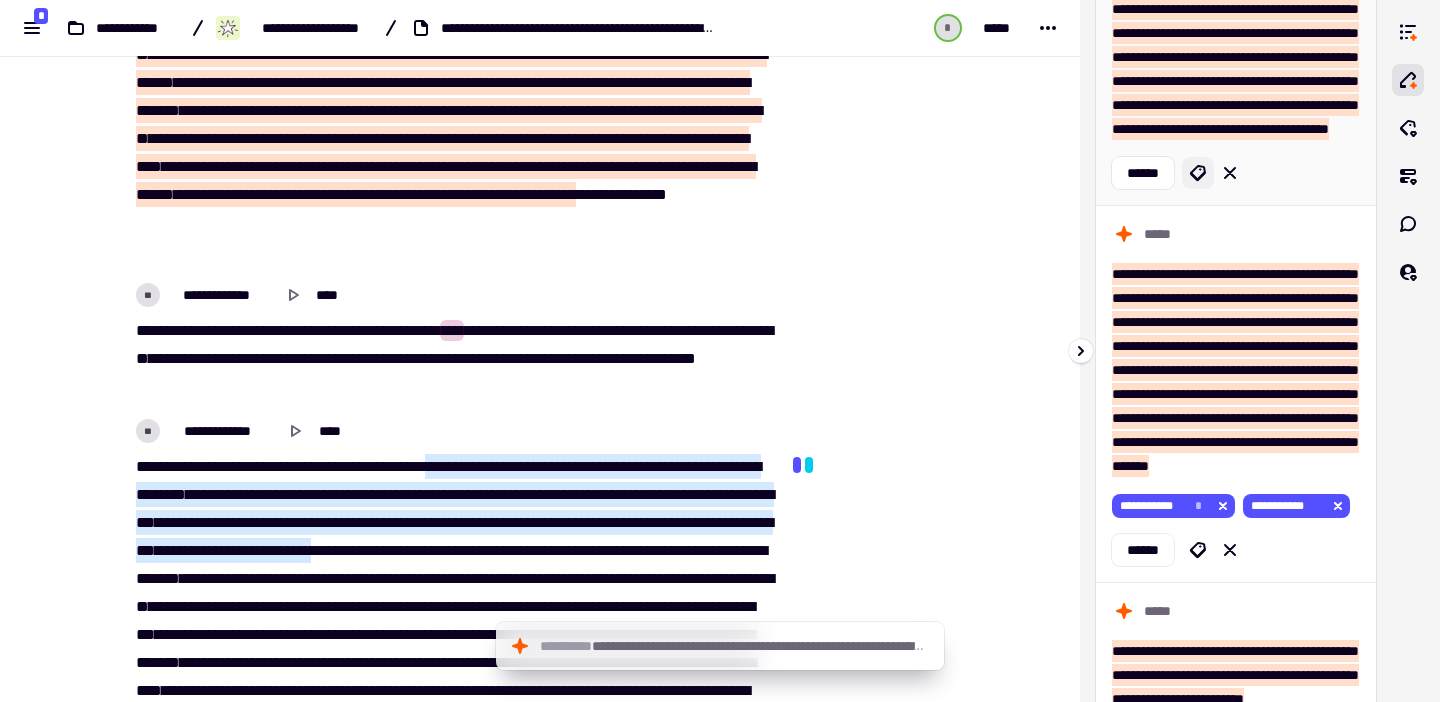 click 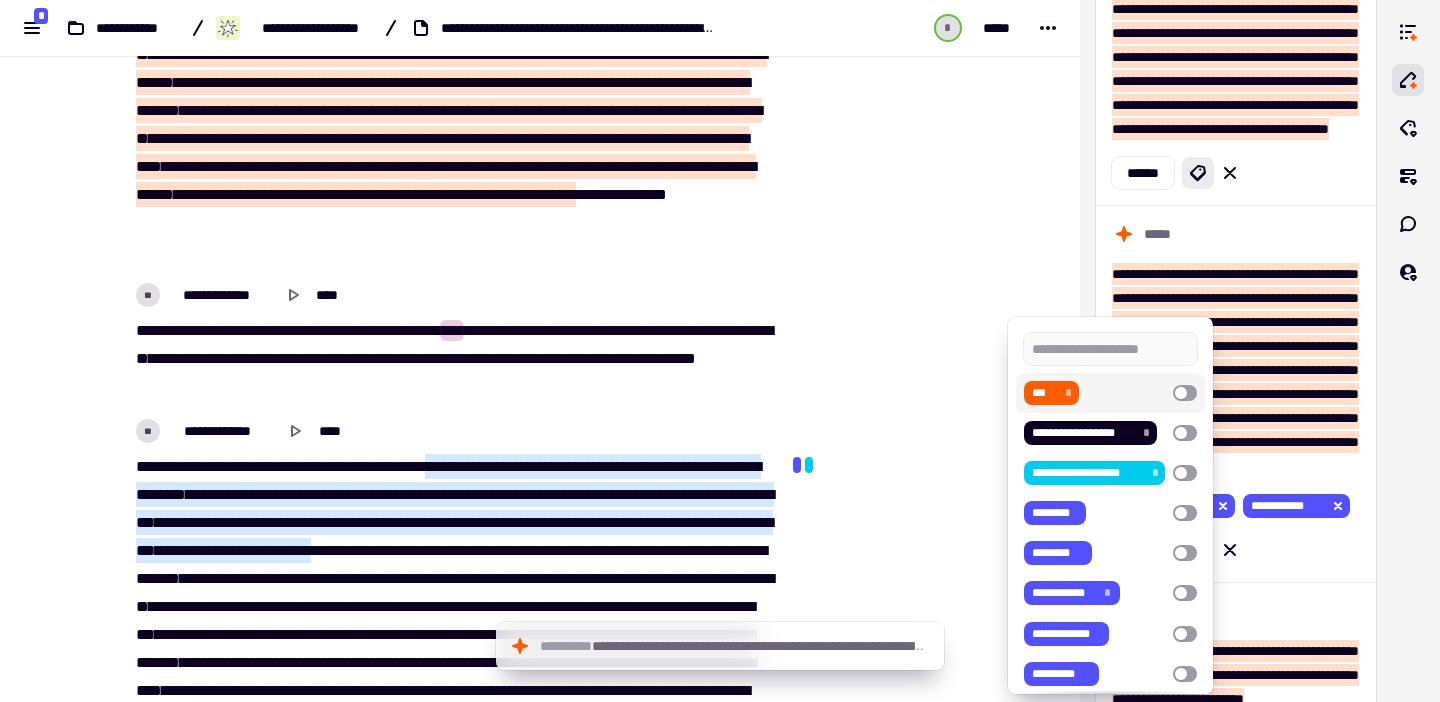 click on "*** *" at bounding box center [1094, 393] 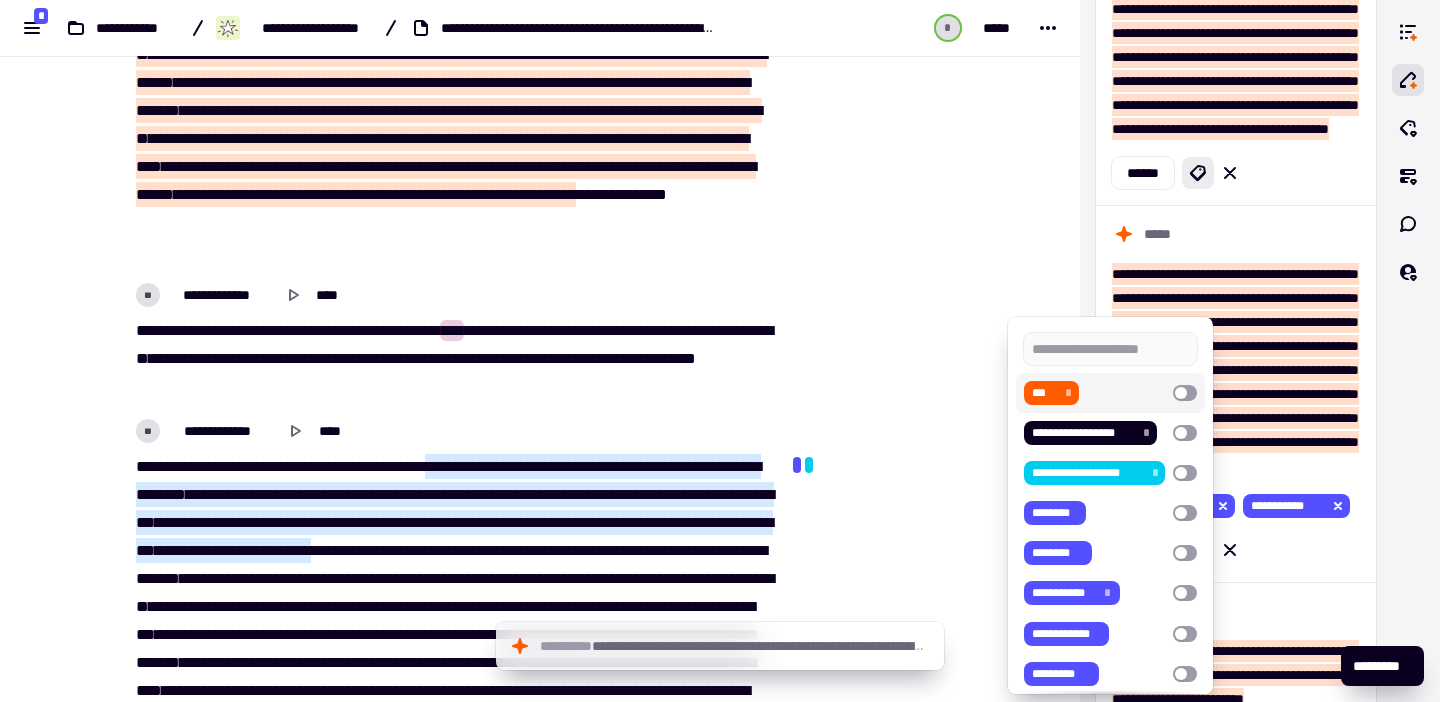 click at bounding box center (1185, 393) 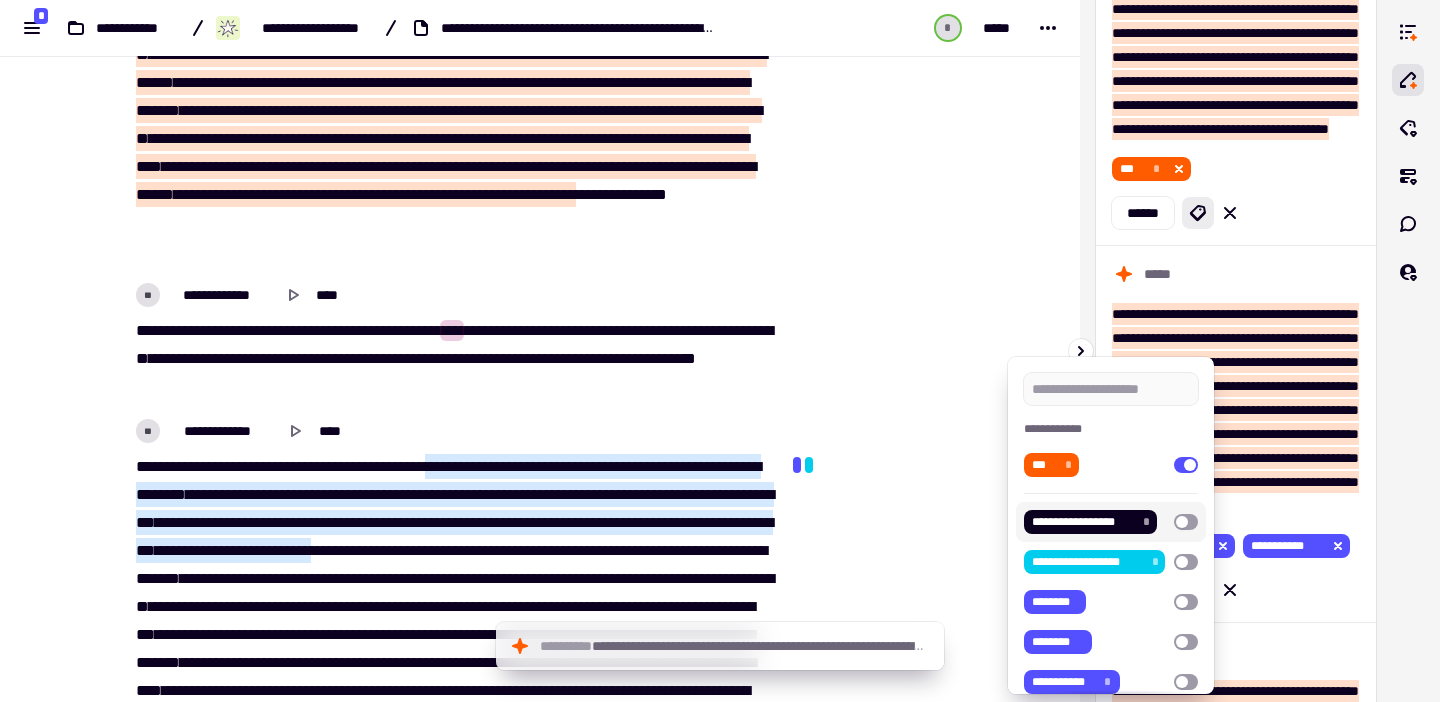 click at bounding box center (1186, 522) 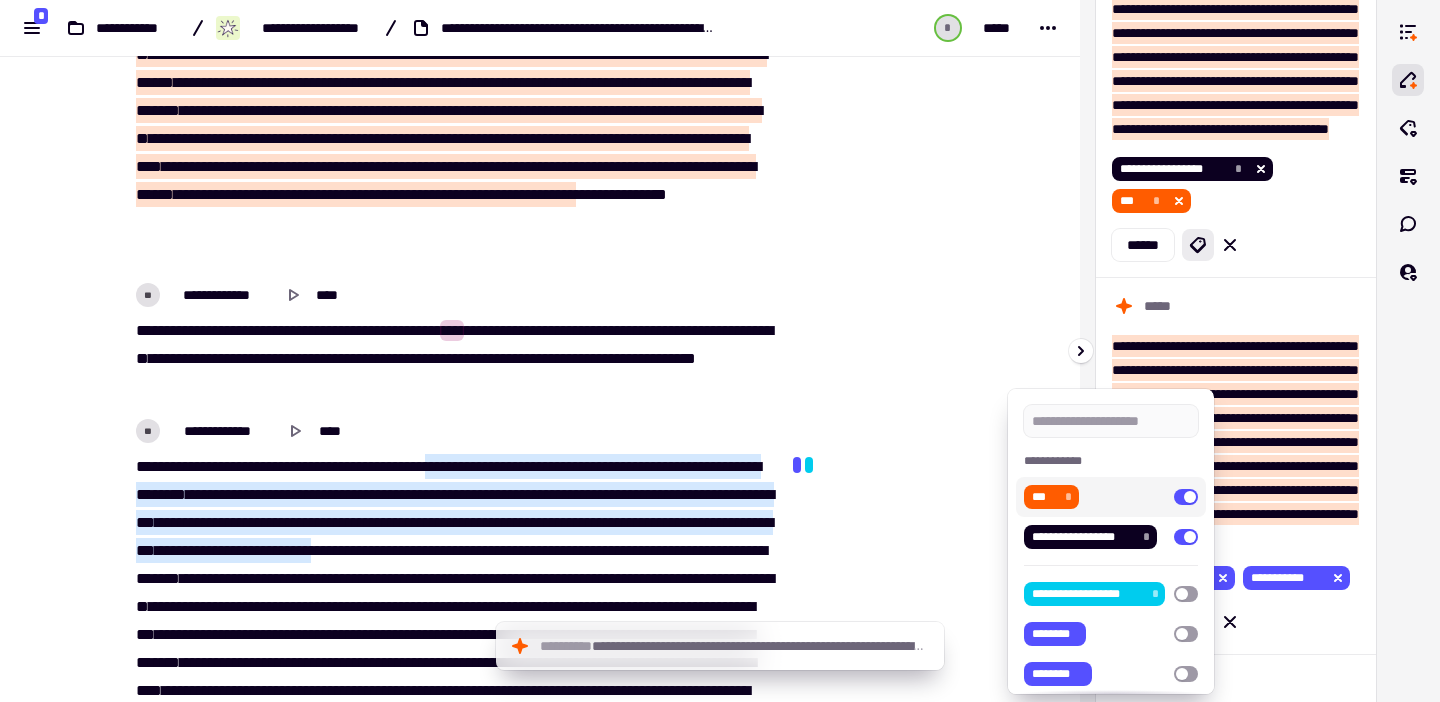 click at bounding box center (720, 351) 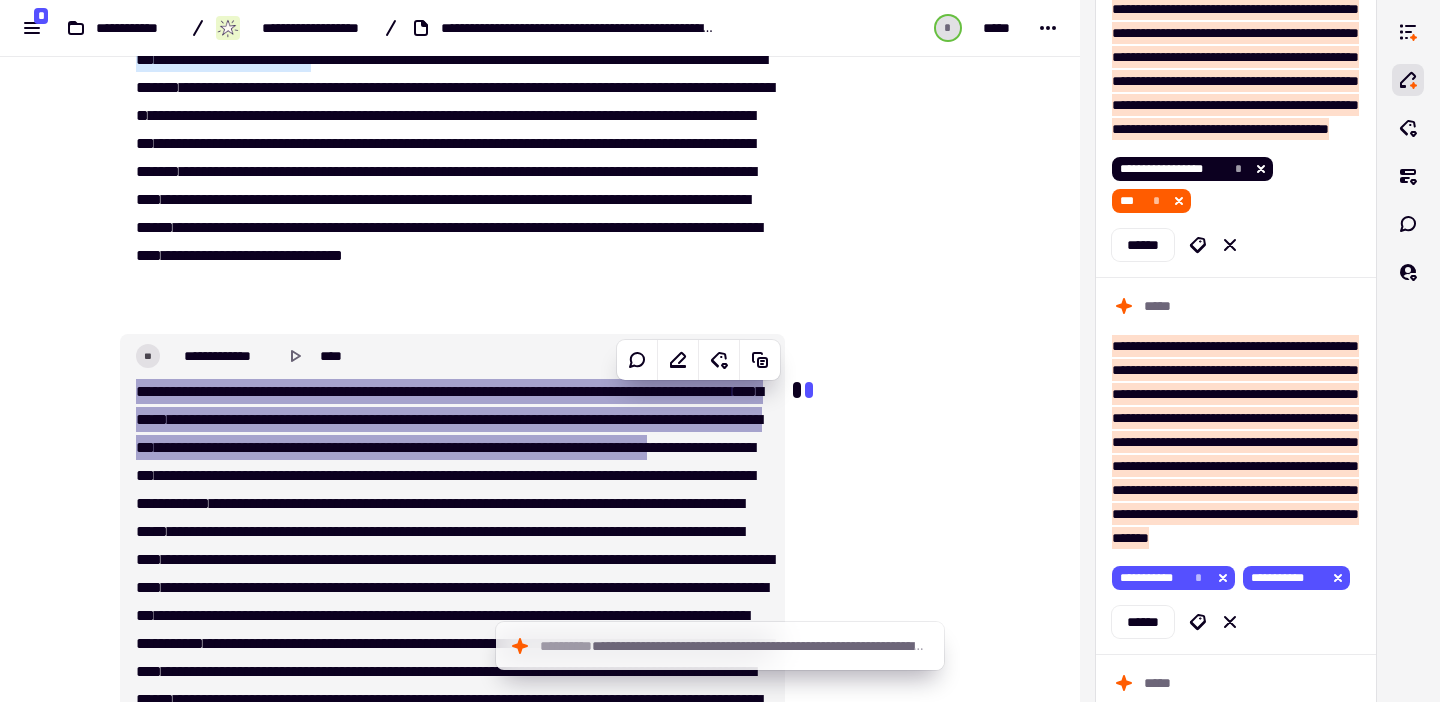 scroll, scrollTop: 1374, scrollLeft: 0, axis: vertical 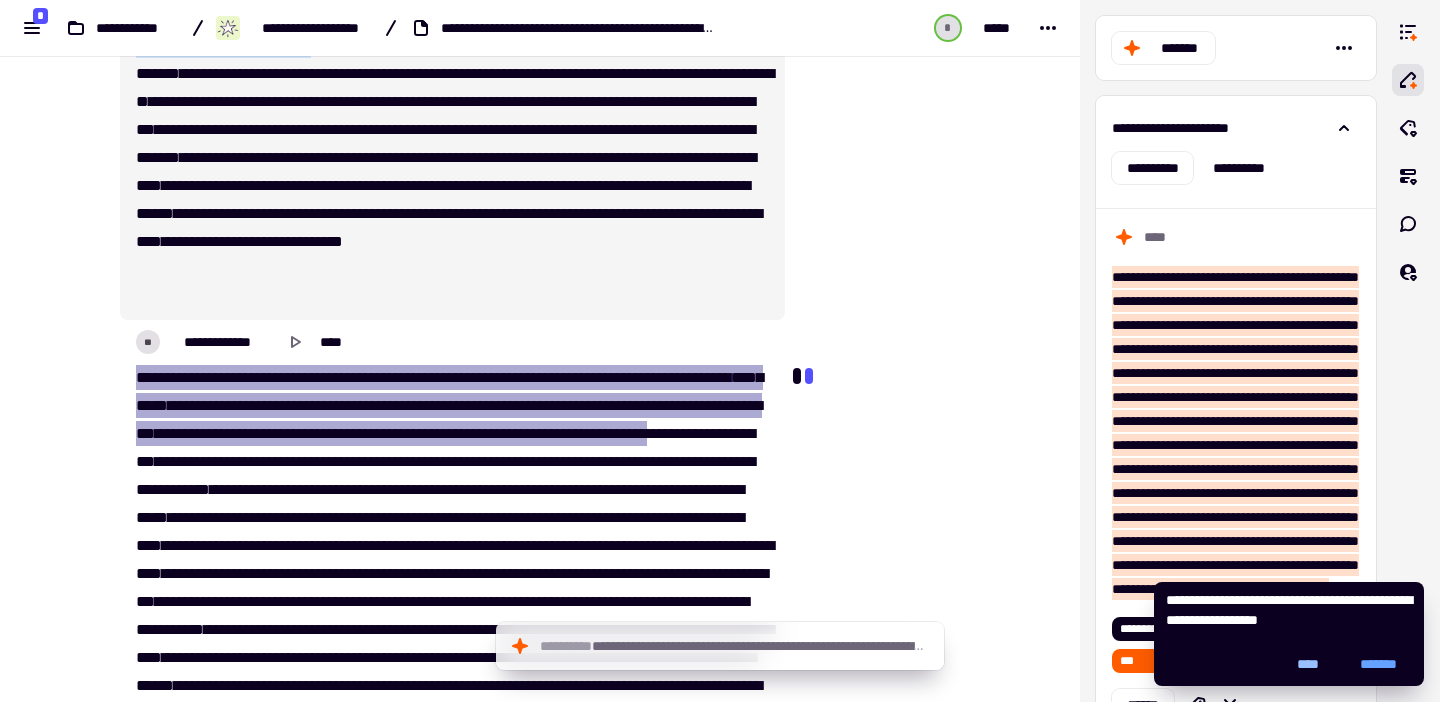 click on "****" 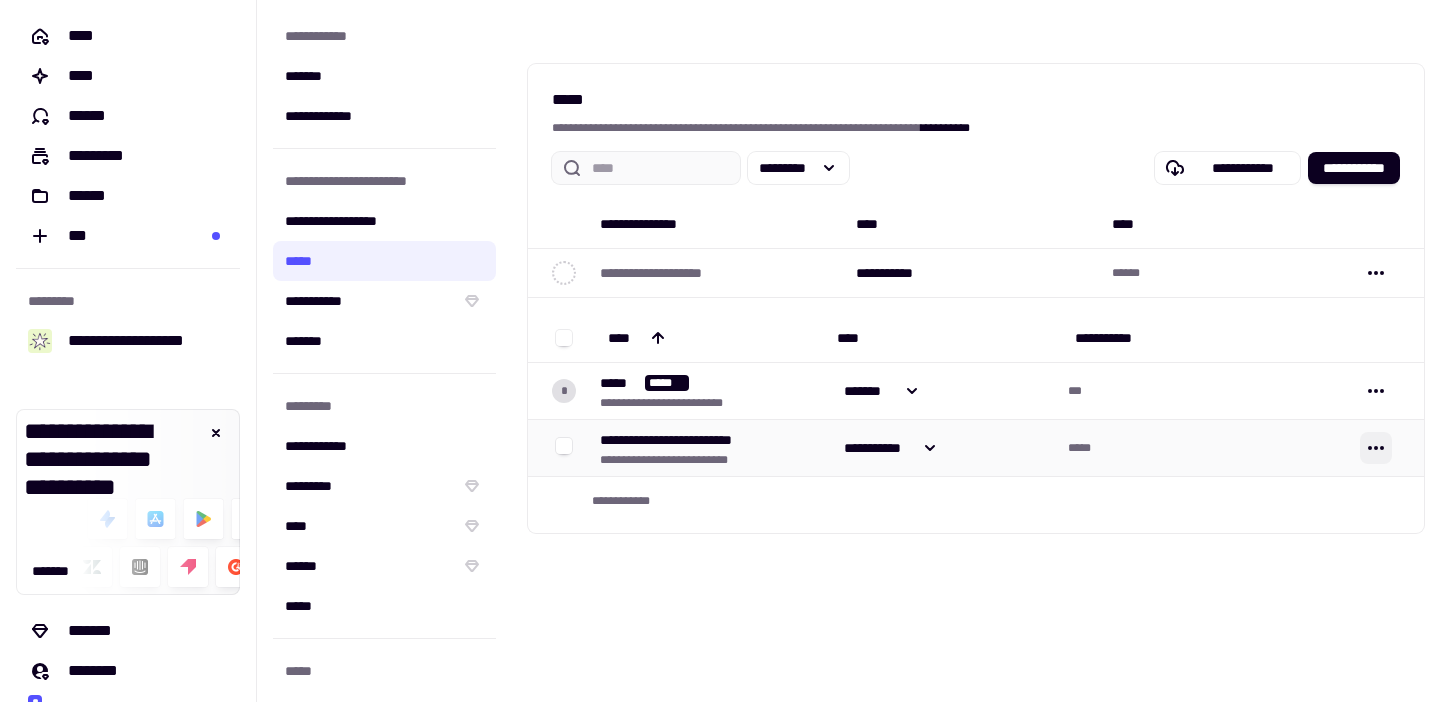 click 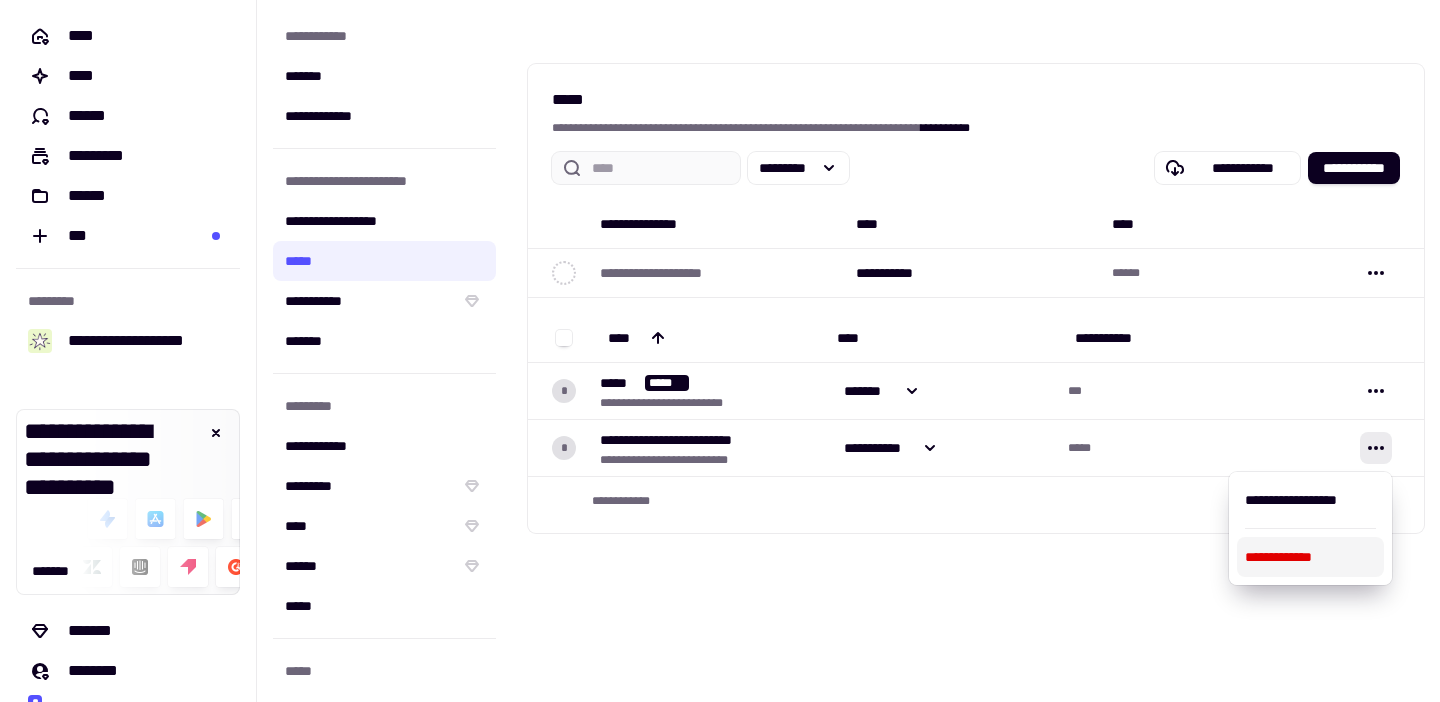 click on "**********" at bounding box center [1310, 557] 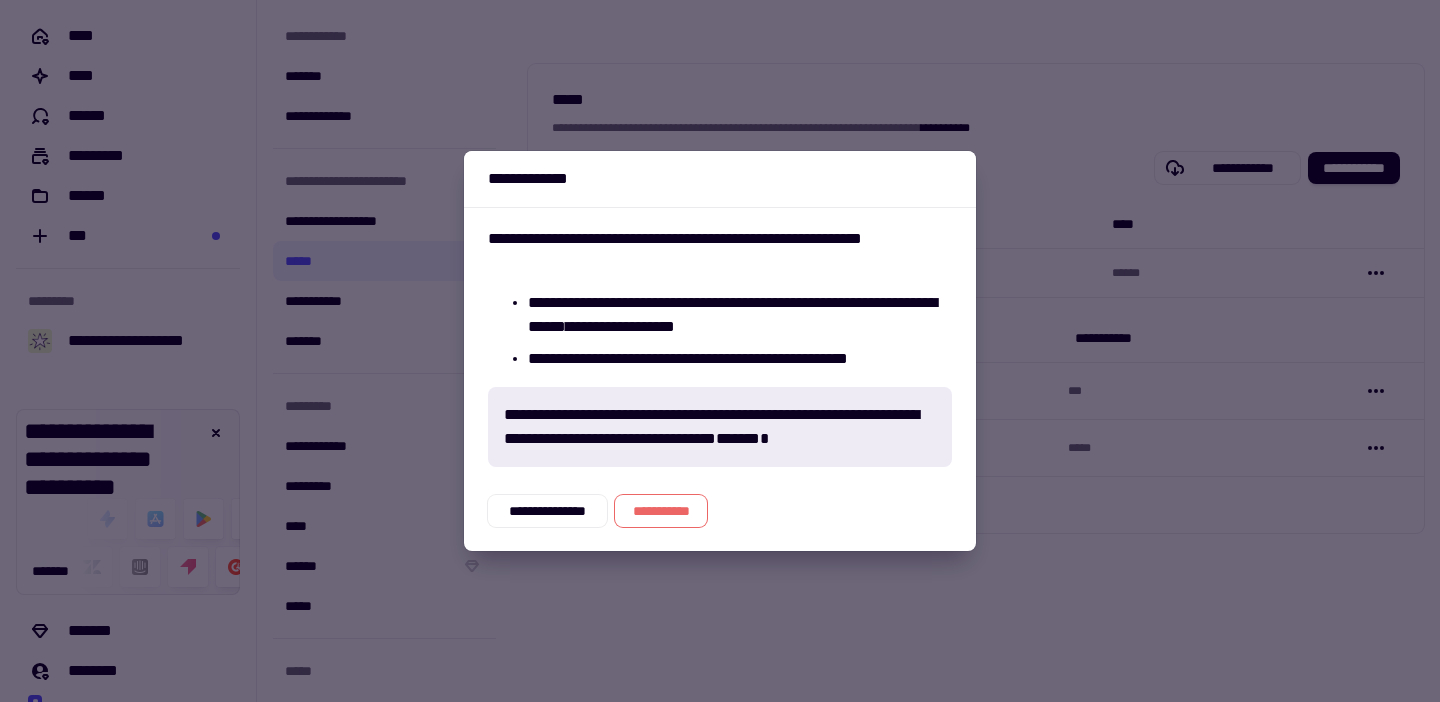 click on "**********" 